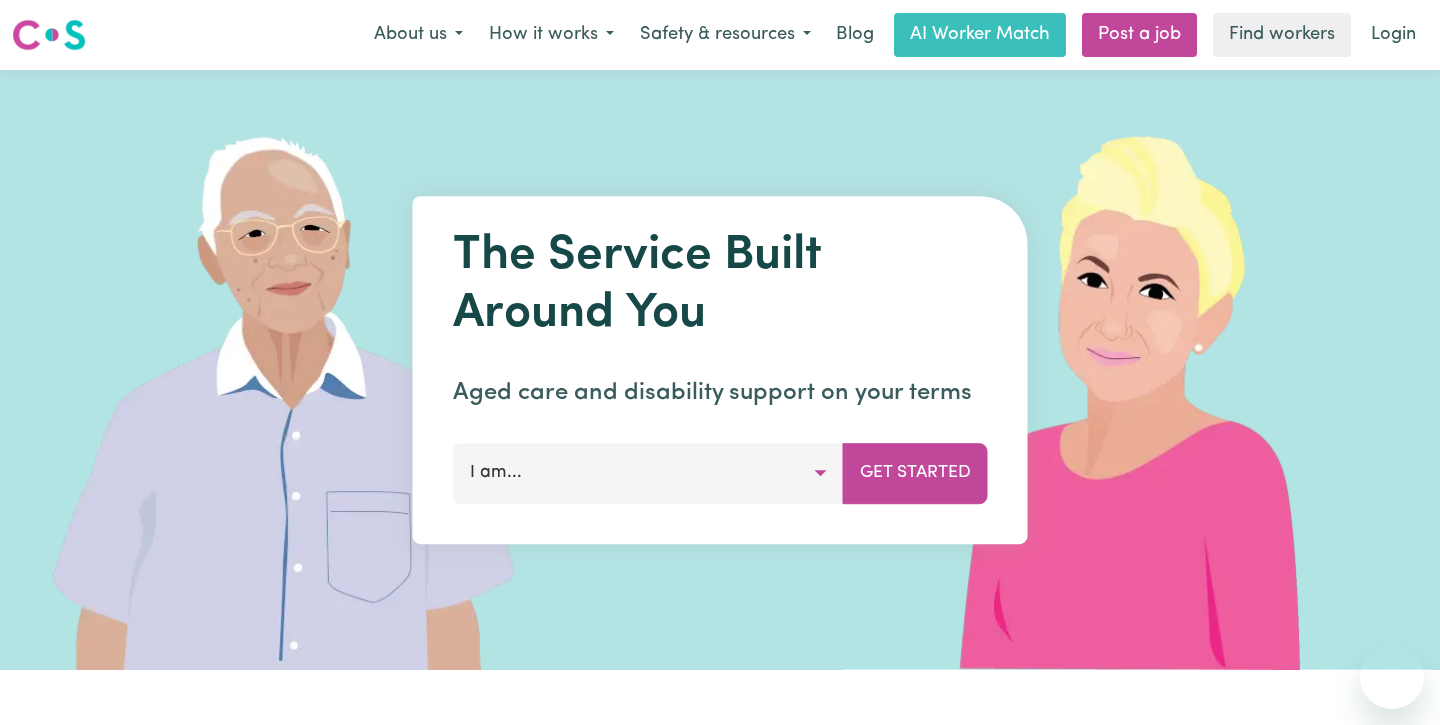 scroll, scrollTop: 0, scrollLeft: 0, axis: both 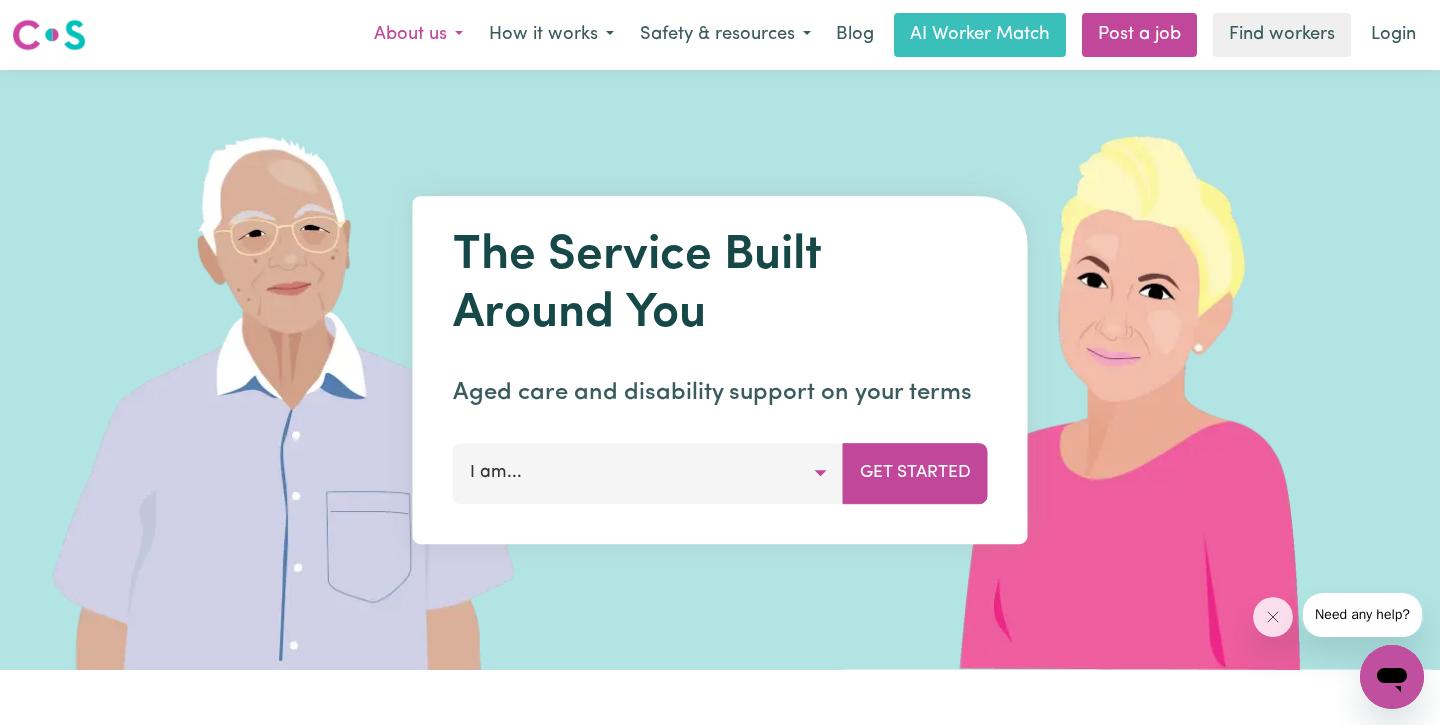 click on "About us" at bounding box center (418, 35) 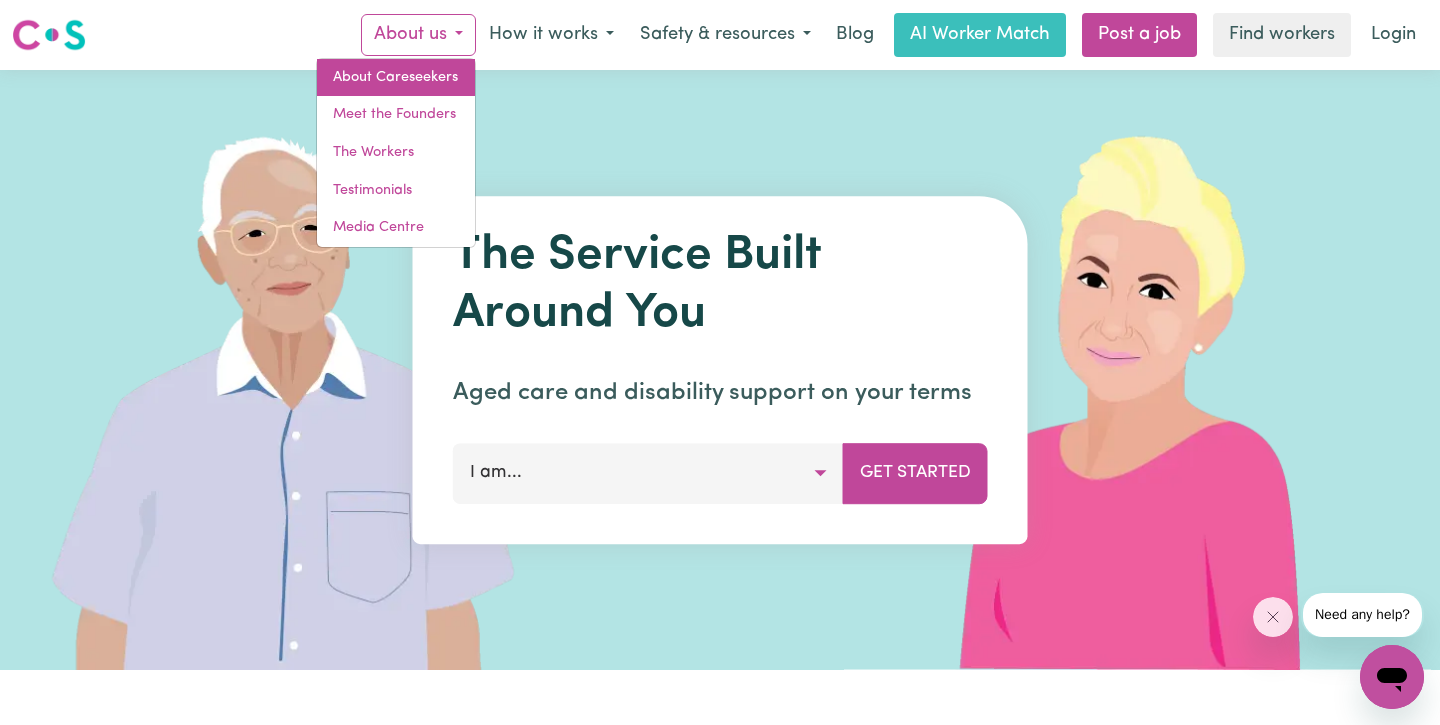 click on "About Careseekers" at bounding box center (396, 78) 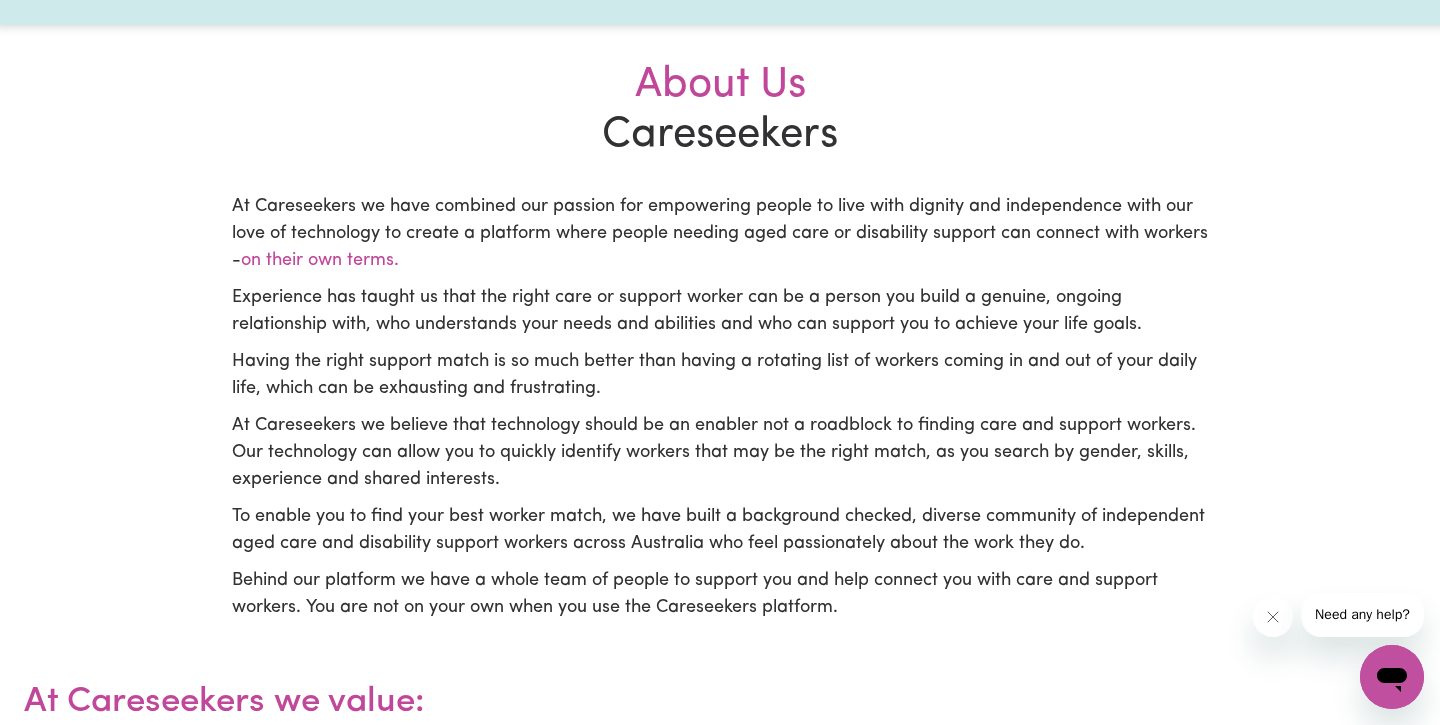 scroll, scrollTop: 448, scrollLeft: 0, axis: vertical 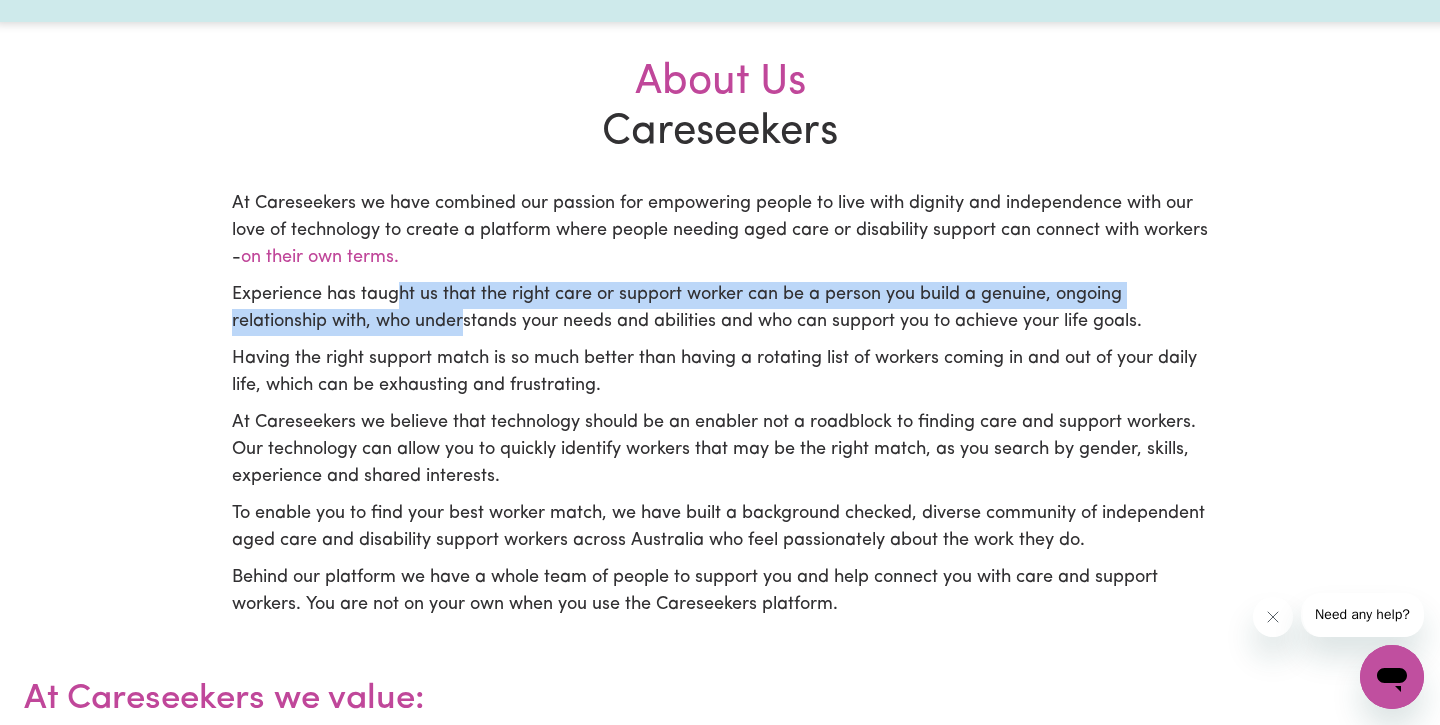 drag, startPoint x: 399, startPoint y: 296, endPoint x: 469, endPoint y: 317, distance: 73.082146 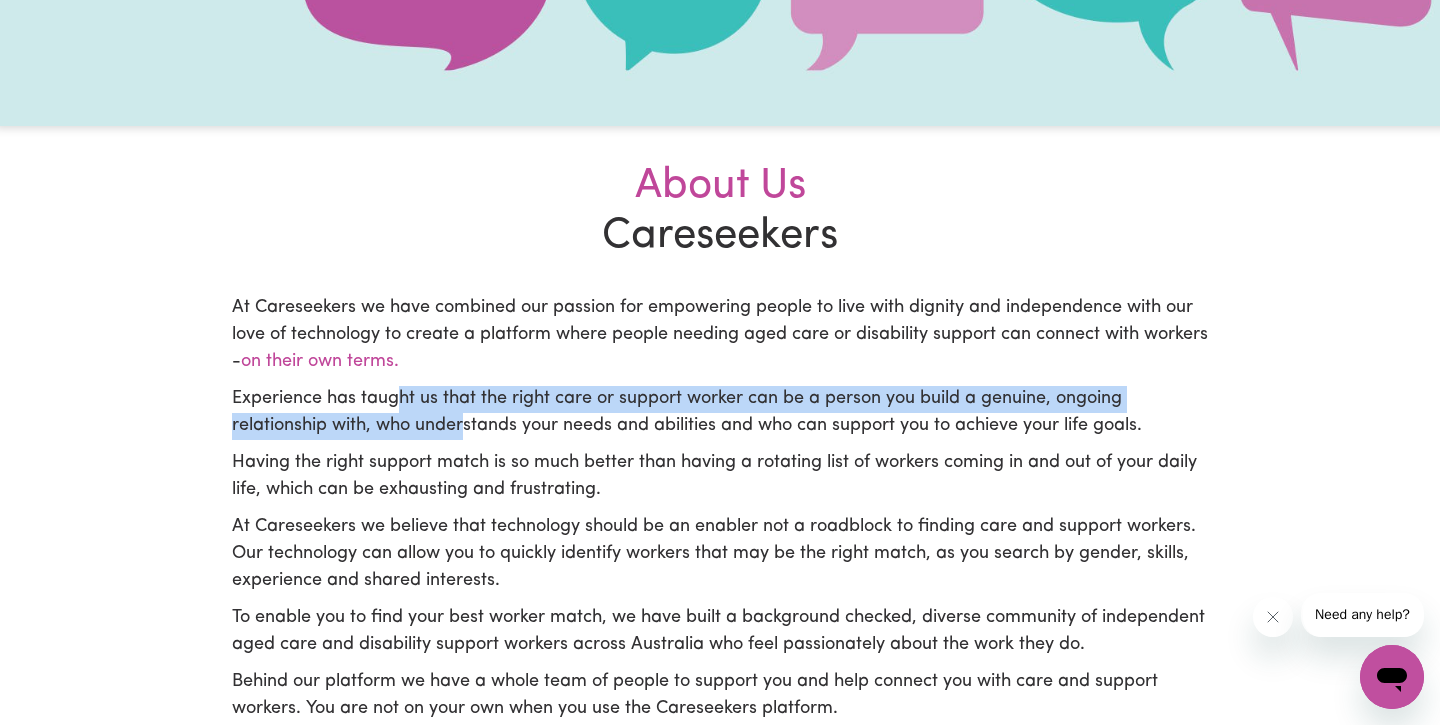scroll, scrollTop: 0, scrollLeft: 0, axis: both 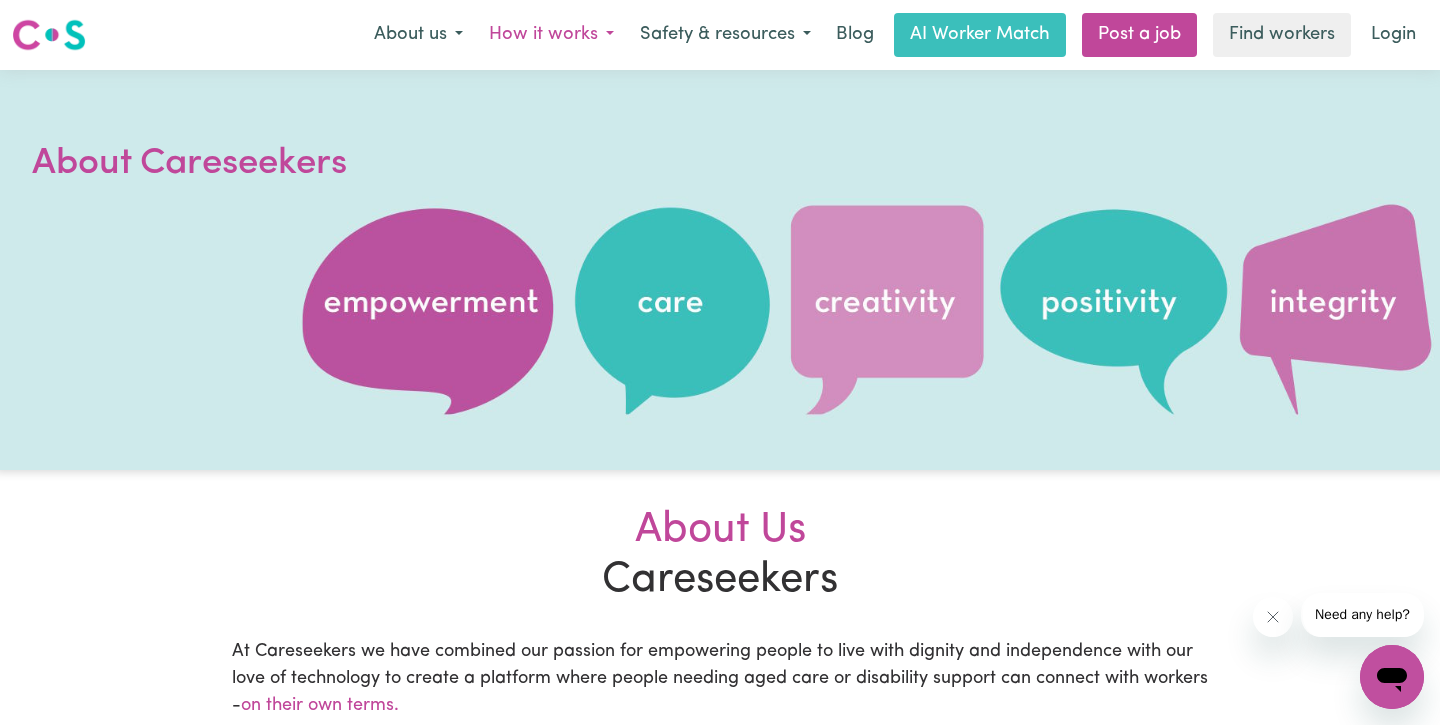 click on "How it works" at bounding box center (551, 35) 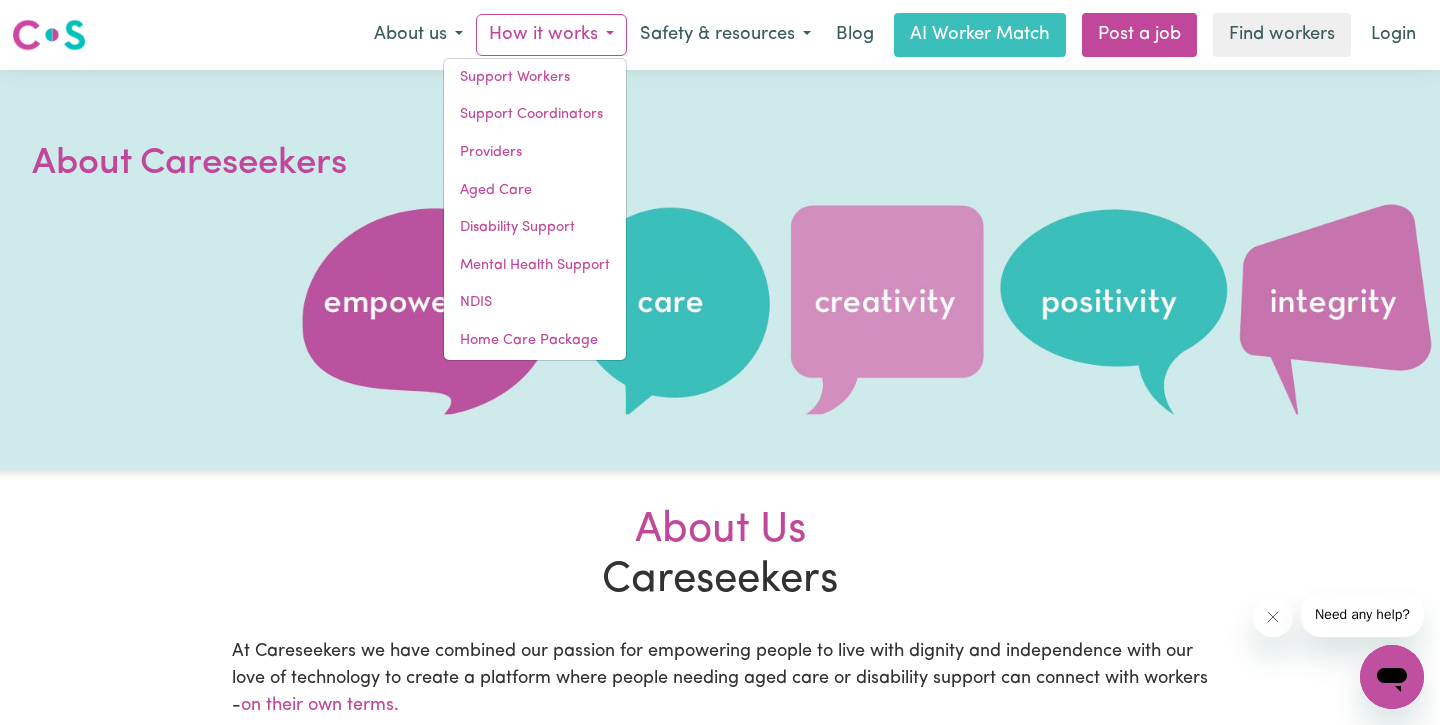 click on "How it works" at bounding box center (551, 35) 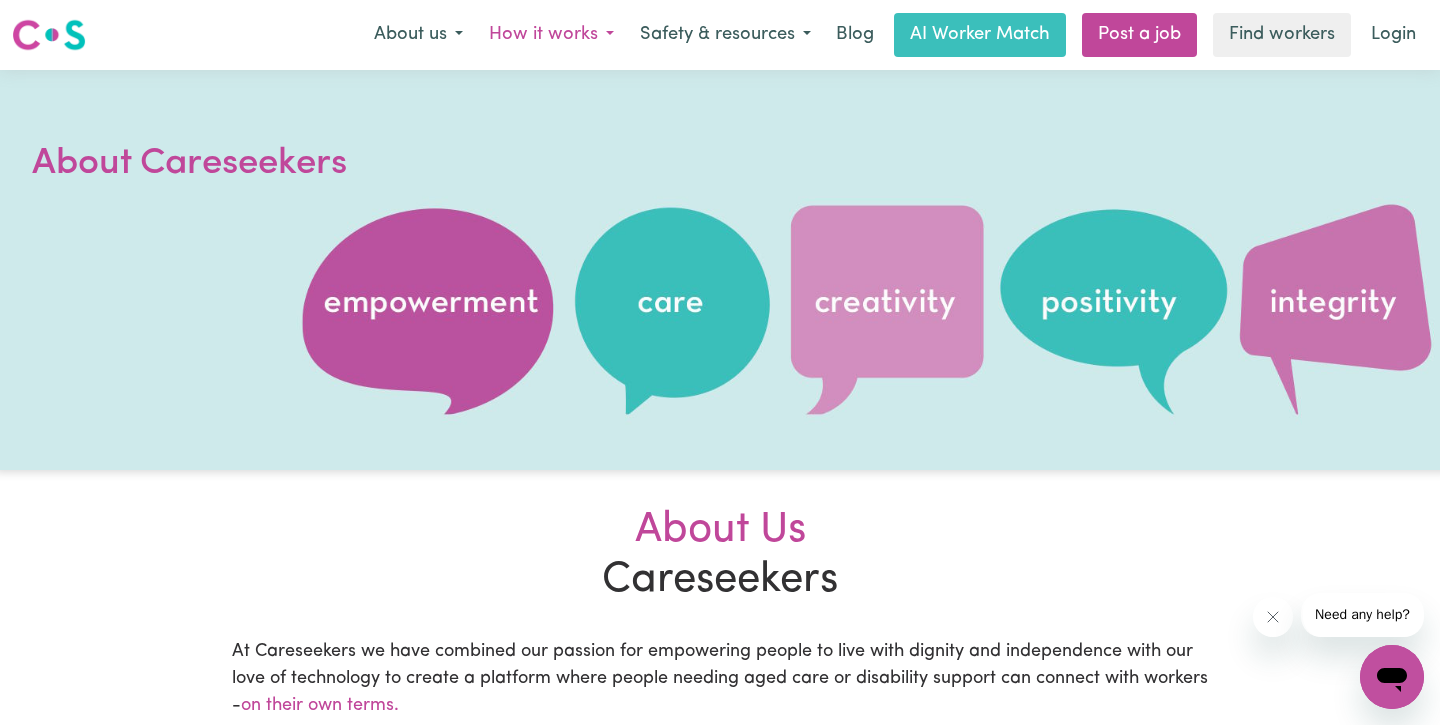 click on "How it works" at bounding box center [551, 35] 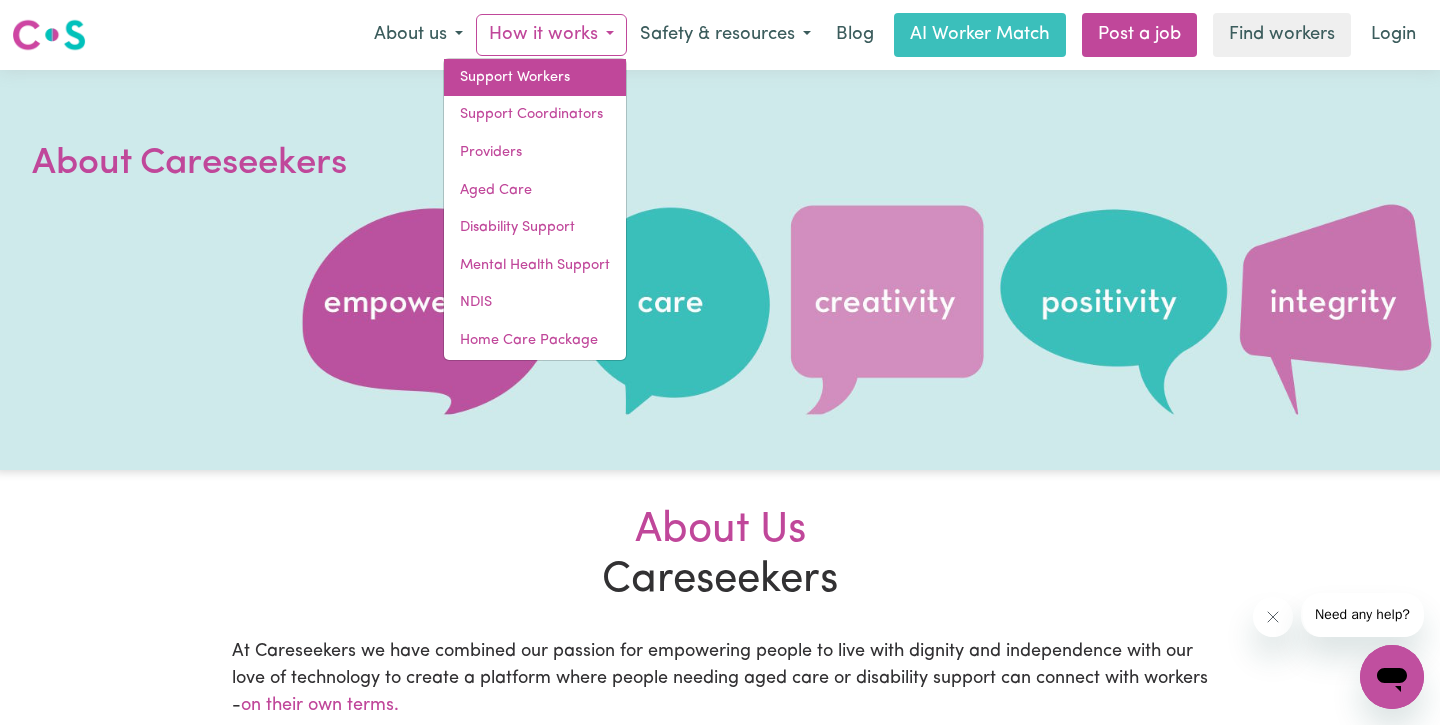 click on "Support Workers" at bounding box center (535, 78) 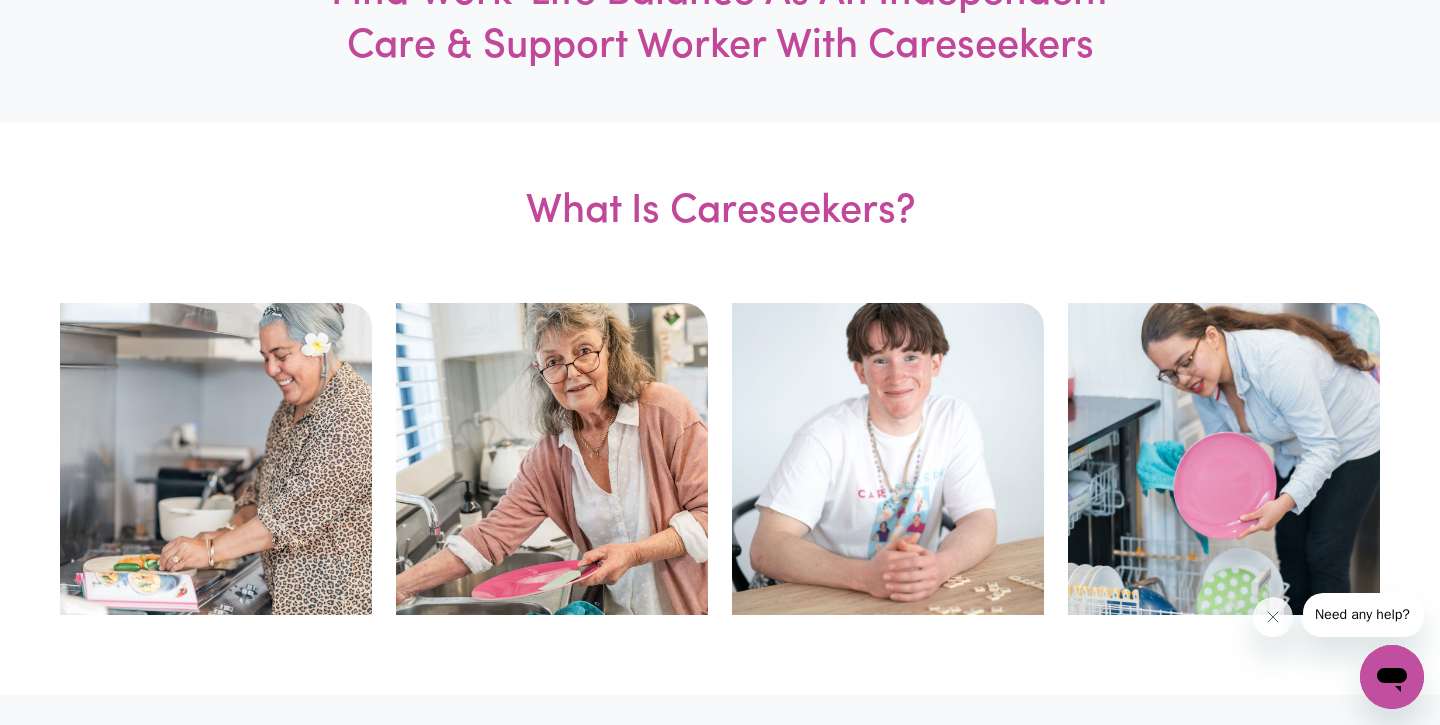 scroll, scrollTop: 0, scrollLeft: 0, axis: both 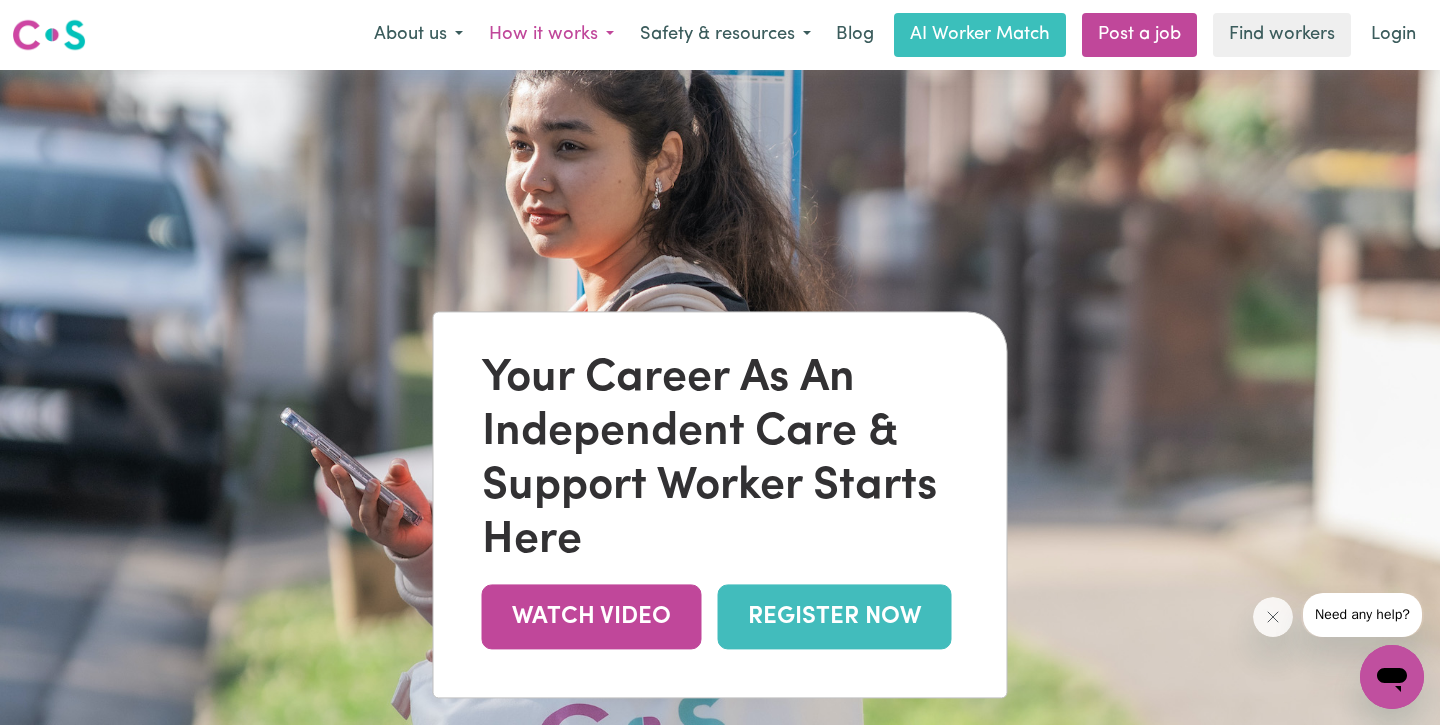 click on "How it works" at bounding box center [551, 35] 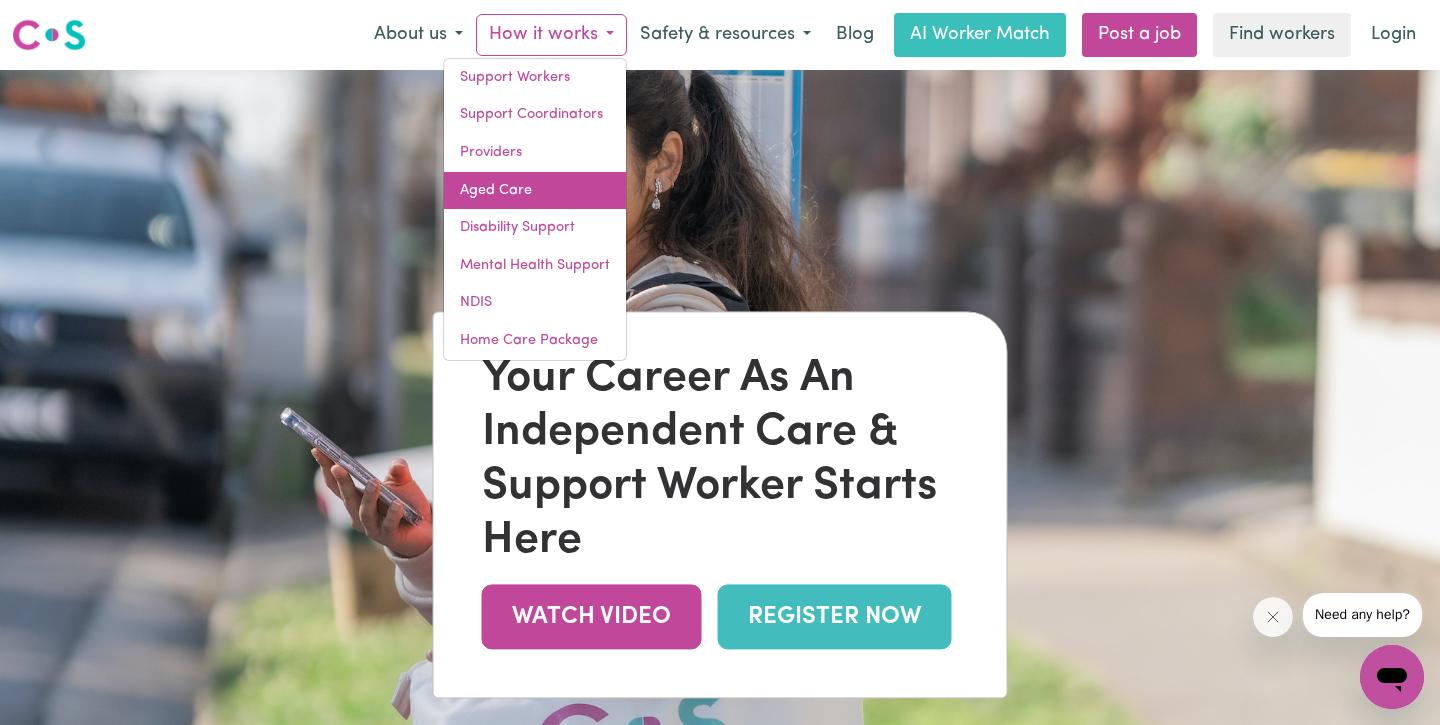 click on "Aged Care" at bounding box center [535, 191] 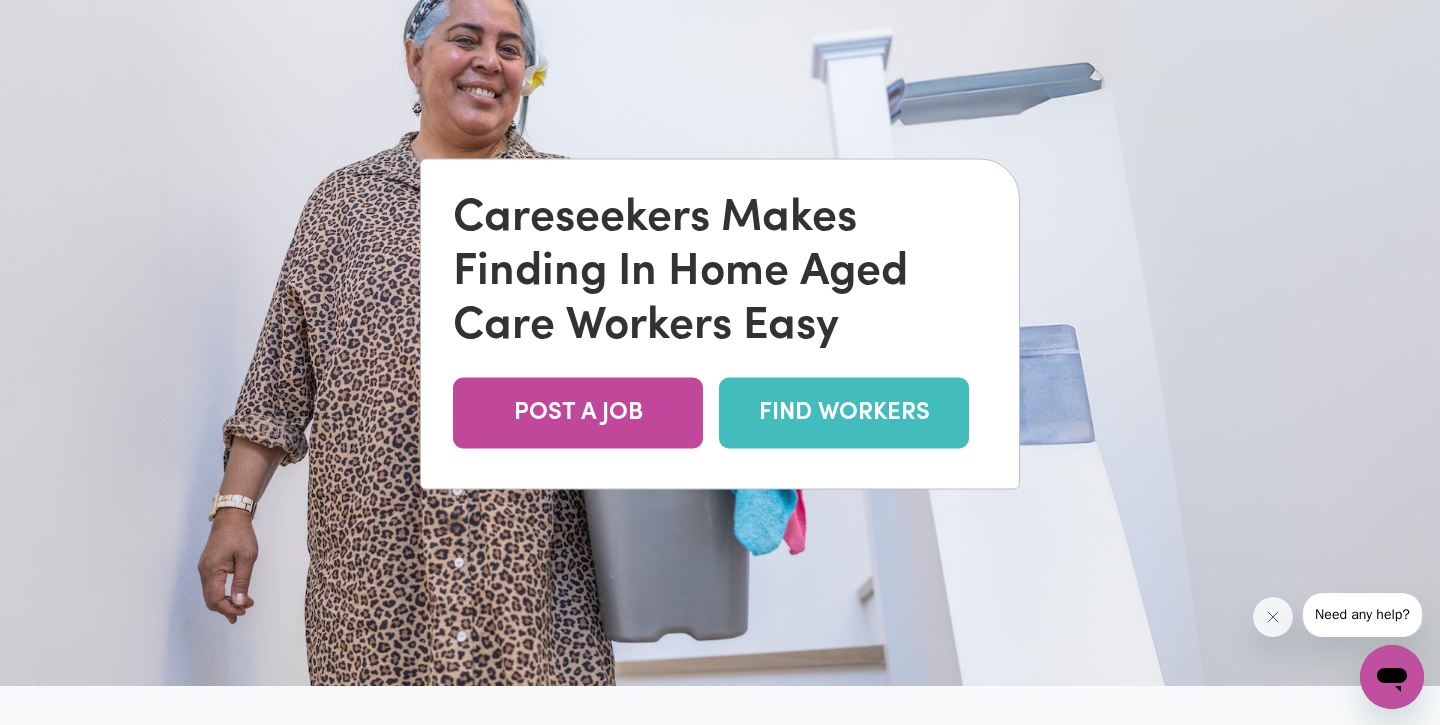 scroll, scrollTop: 0, scrollLeft: 0, axis: both 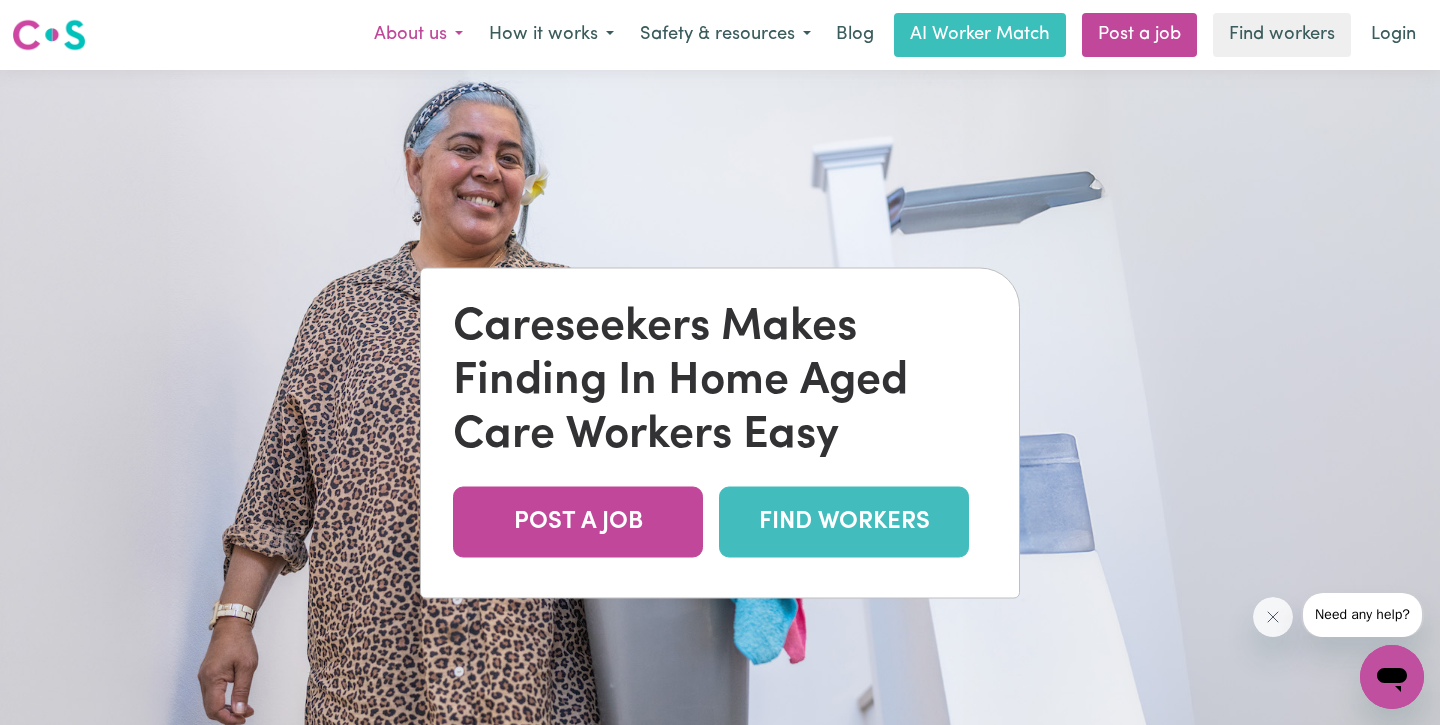 click on "About us" at bounding box center [418, 35] 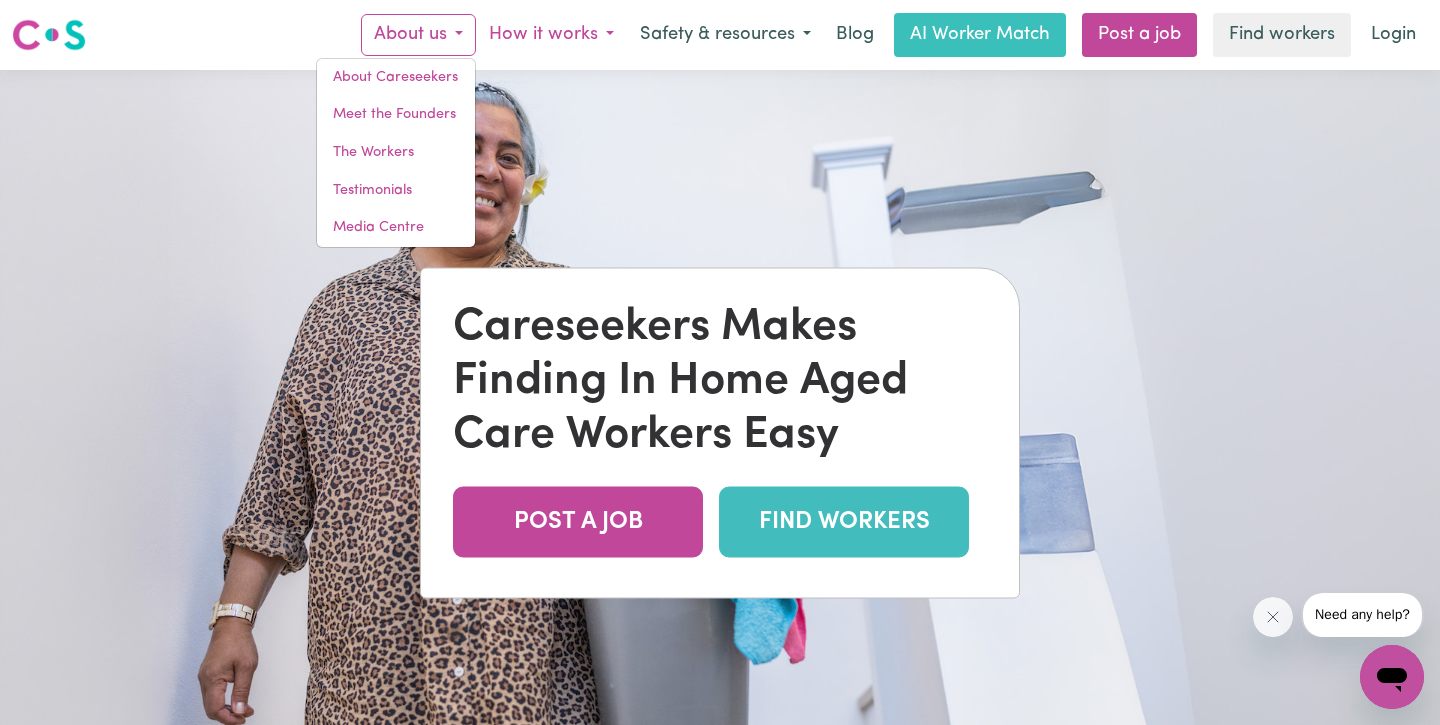 click on "How it works" at bounding box center (551, 35) 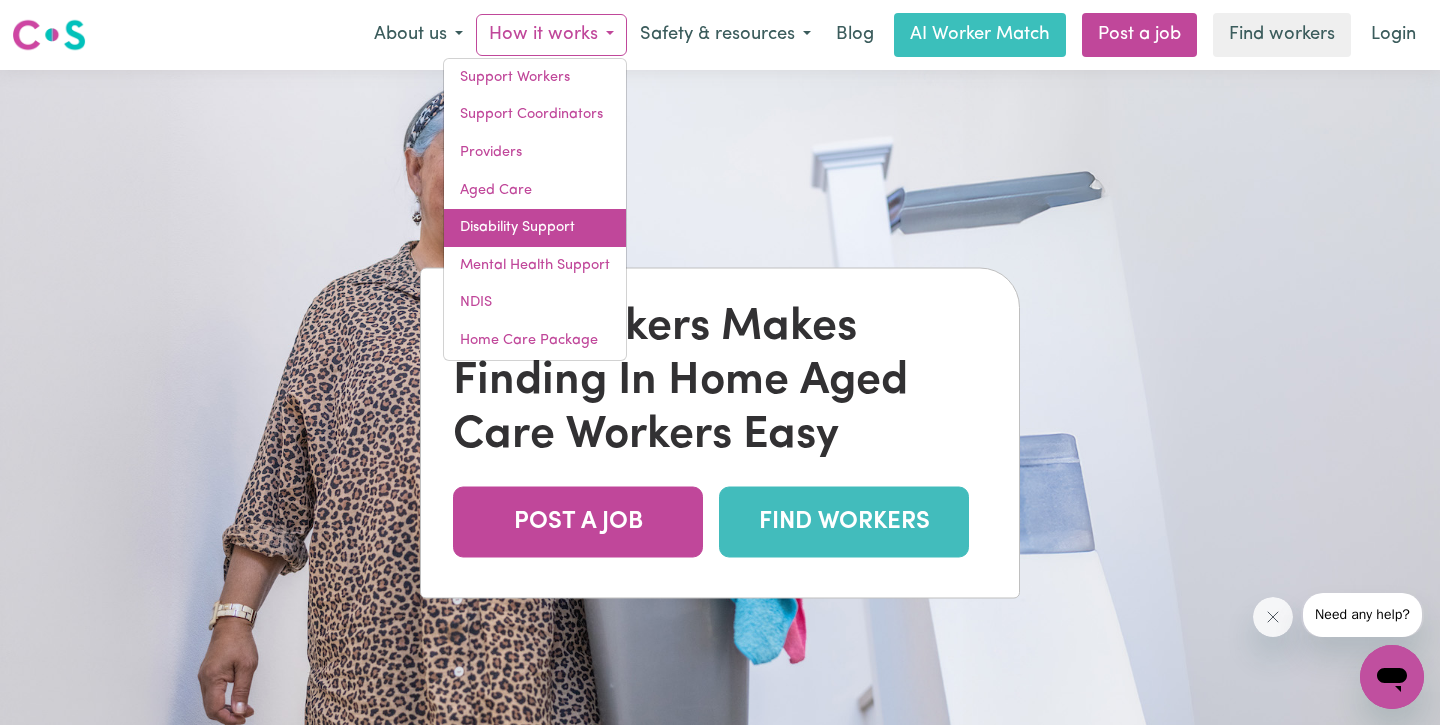 click on "Disability Support" at bounding box center (535, 228) 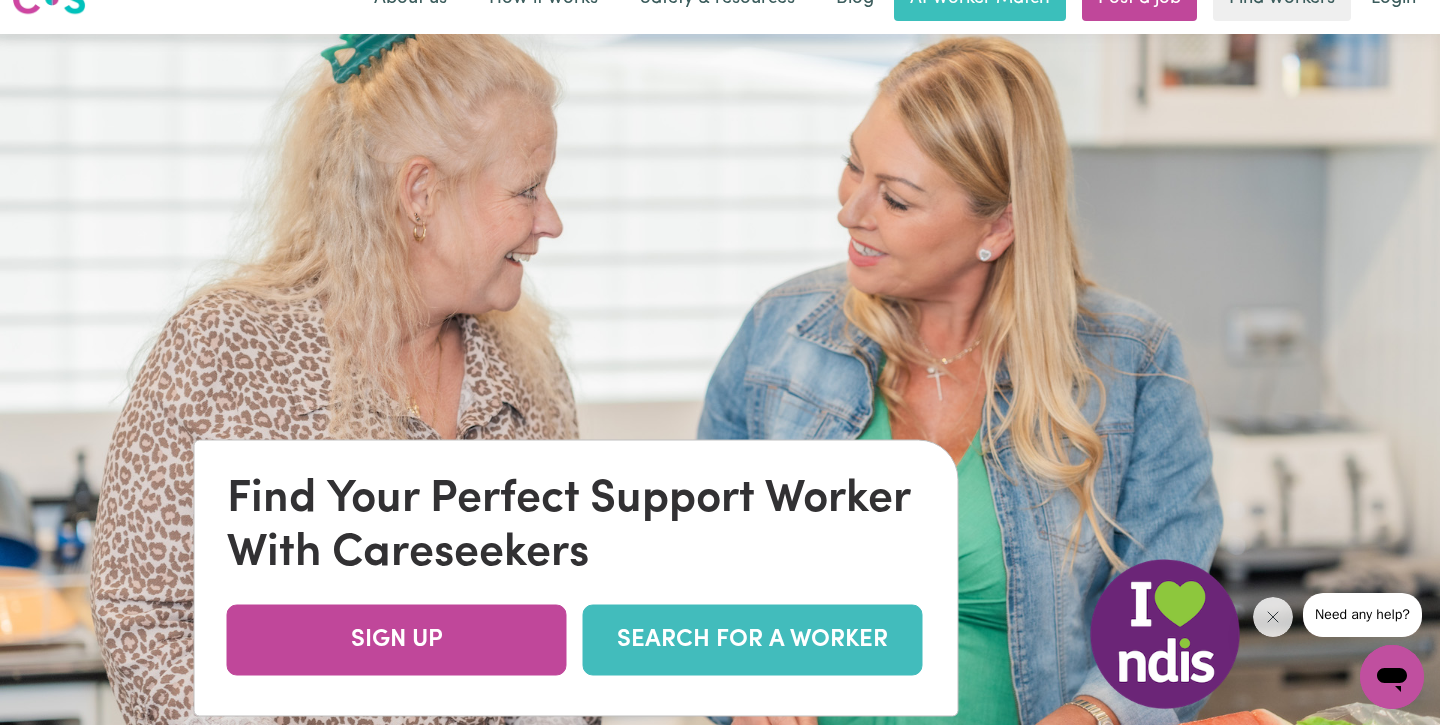 scroll, scrollTop: 0, scrollLeft: 0, axis: both 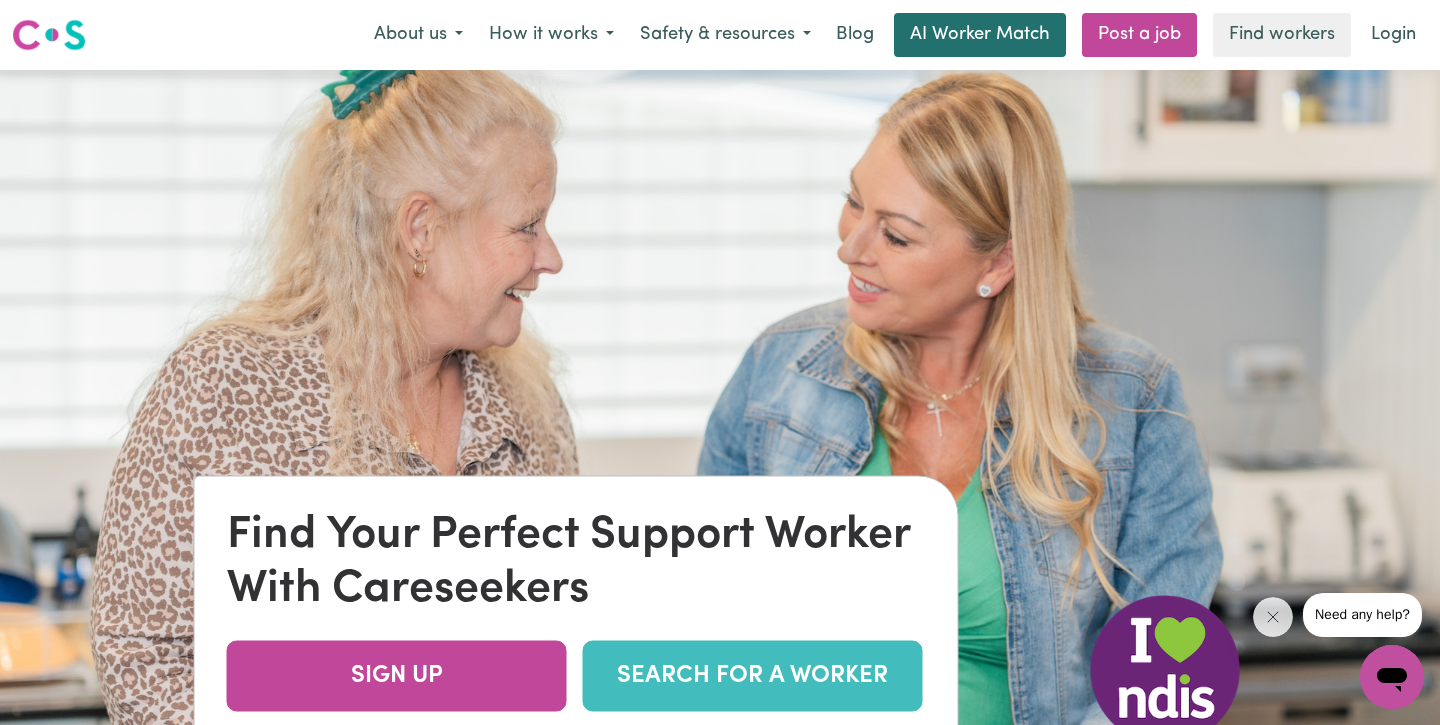 click on "AI Worker Match" at bounding box center (980, 35) 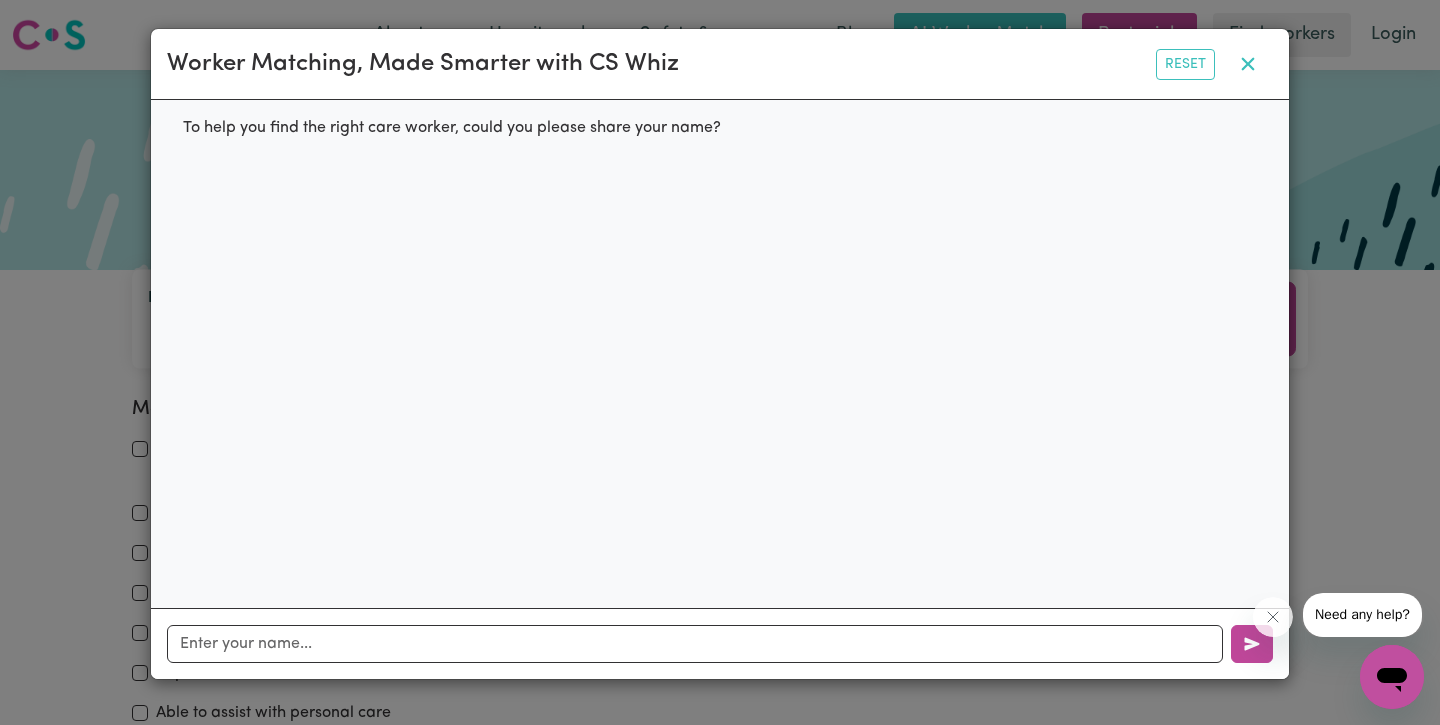 click at bounding box center (1248, 64) 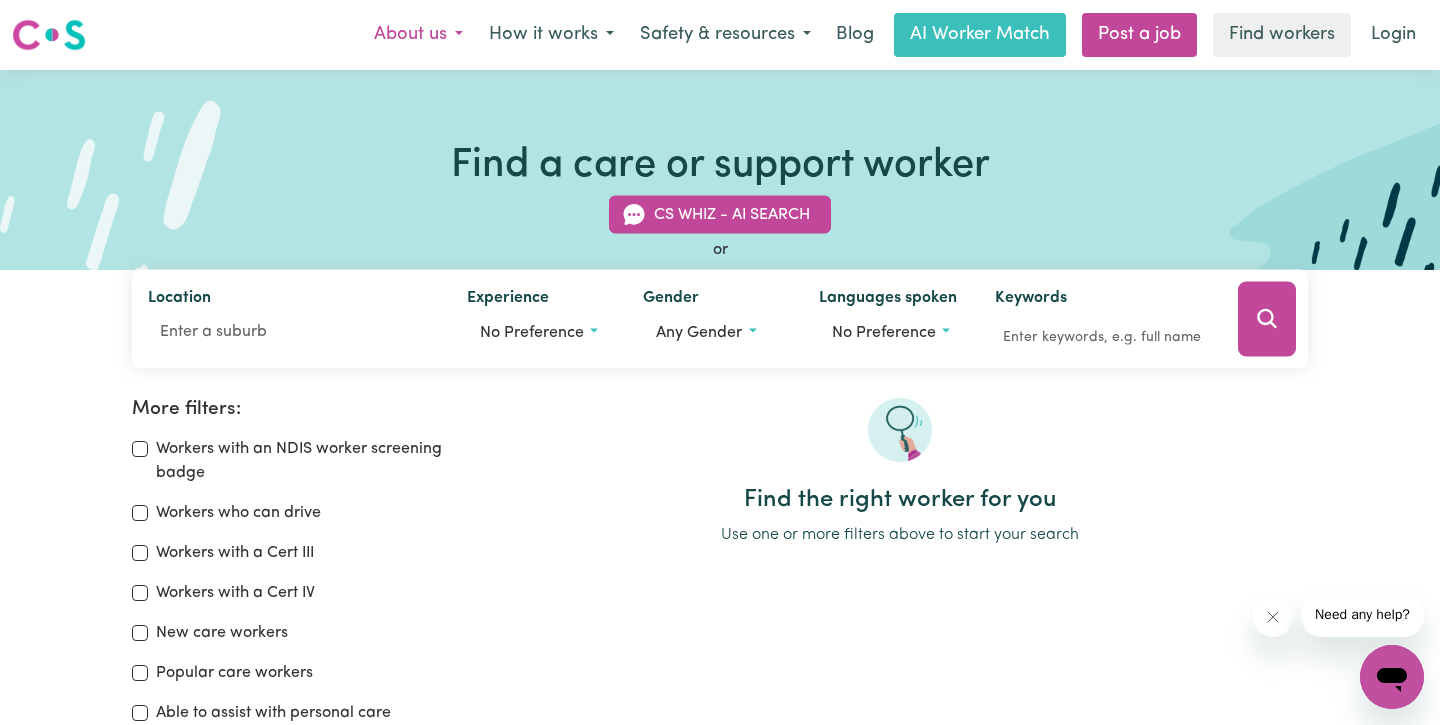 click on "About us" at bounding box center (418, 35) 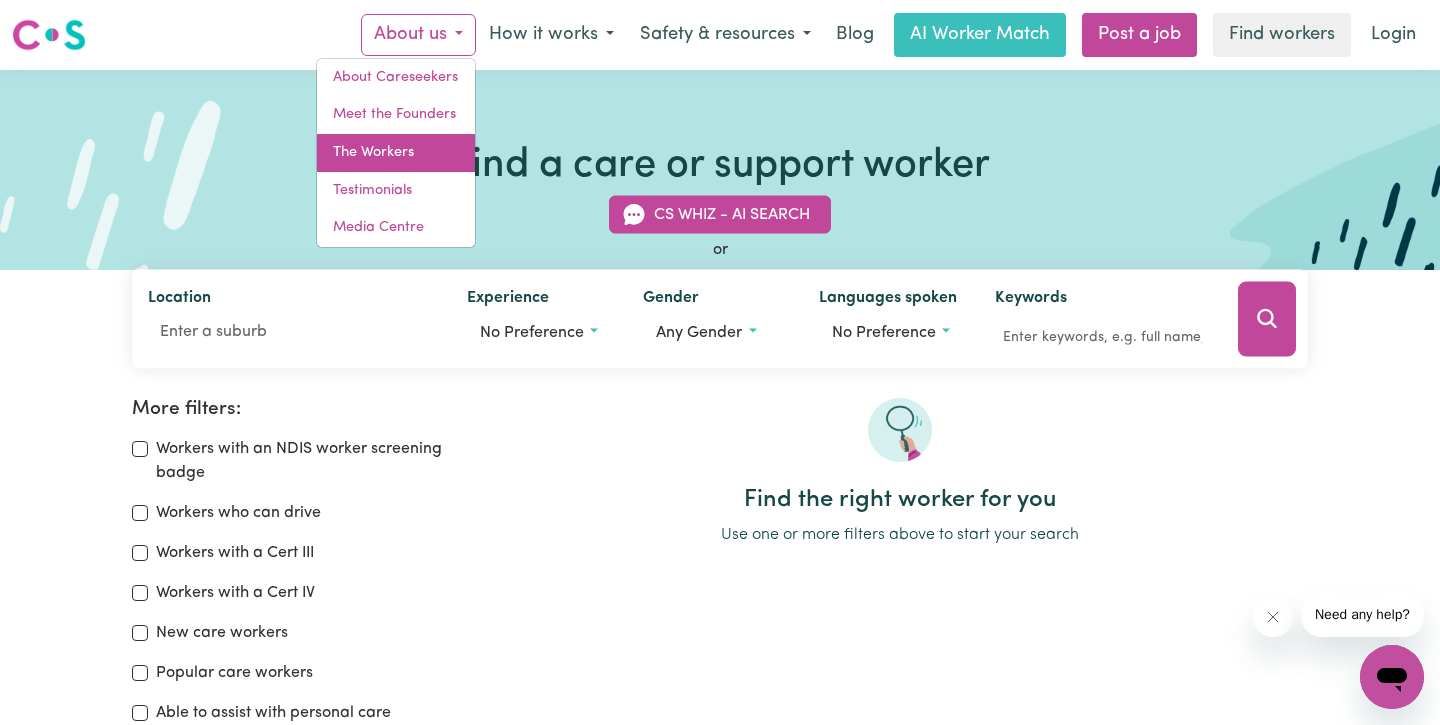 click on "The Workers" at bounding box center (396, 153) 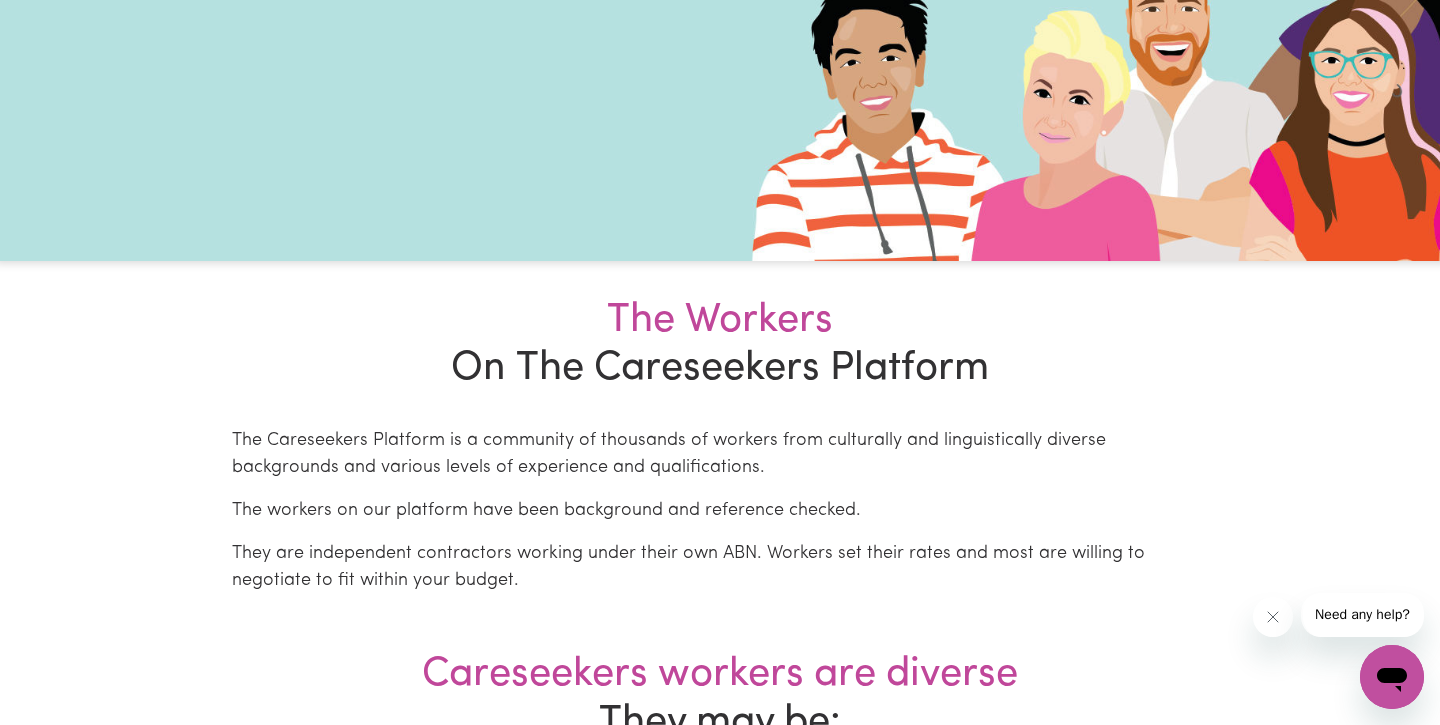 scroll, scrollTop: 0, scrollLeft: 0, axis: both 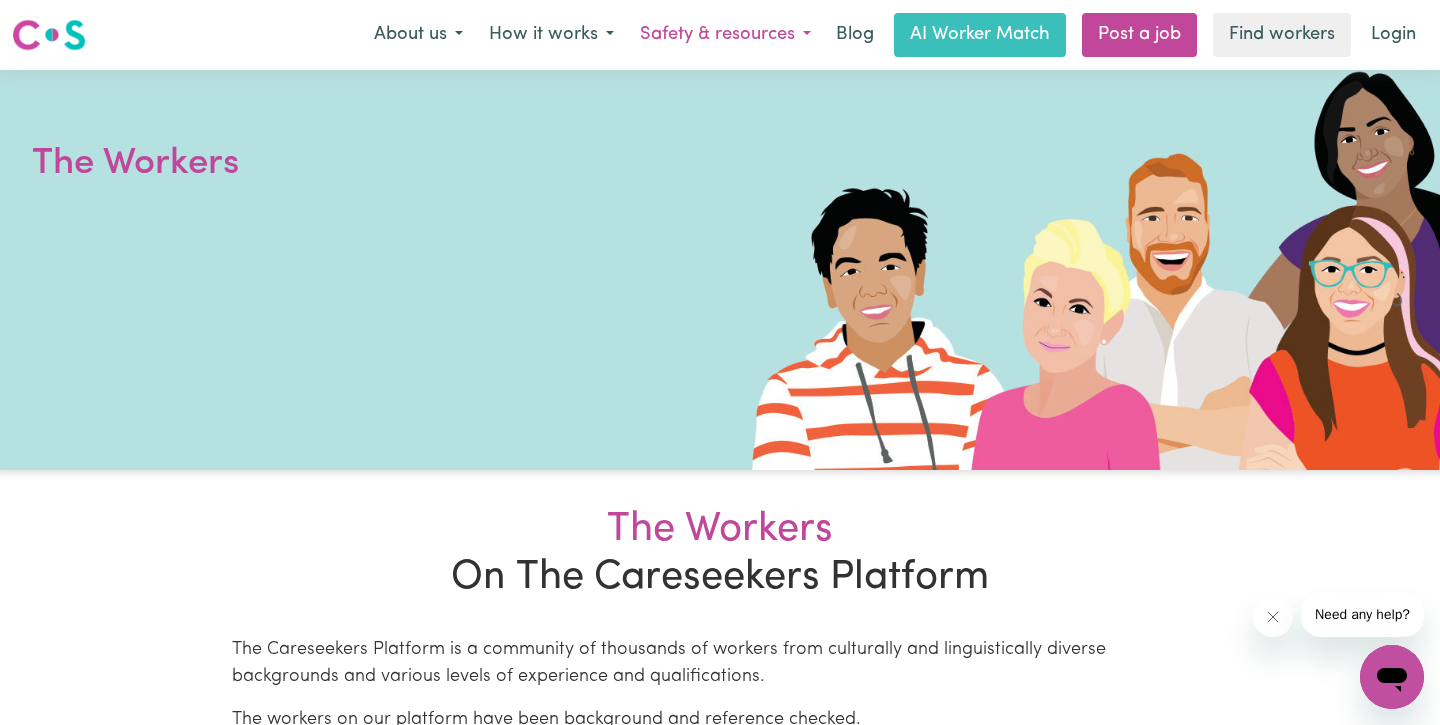 click on "Safety & resources" at bounding box center (725, 35) 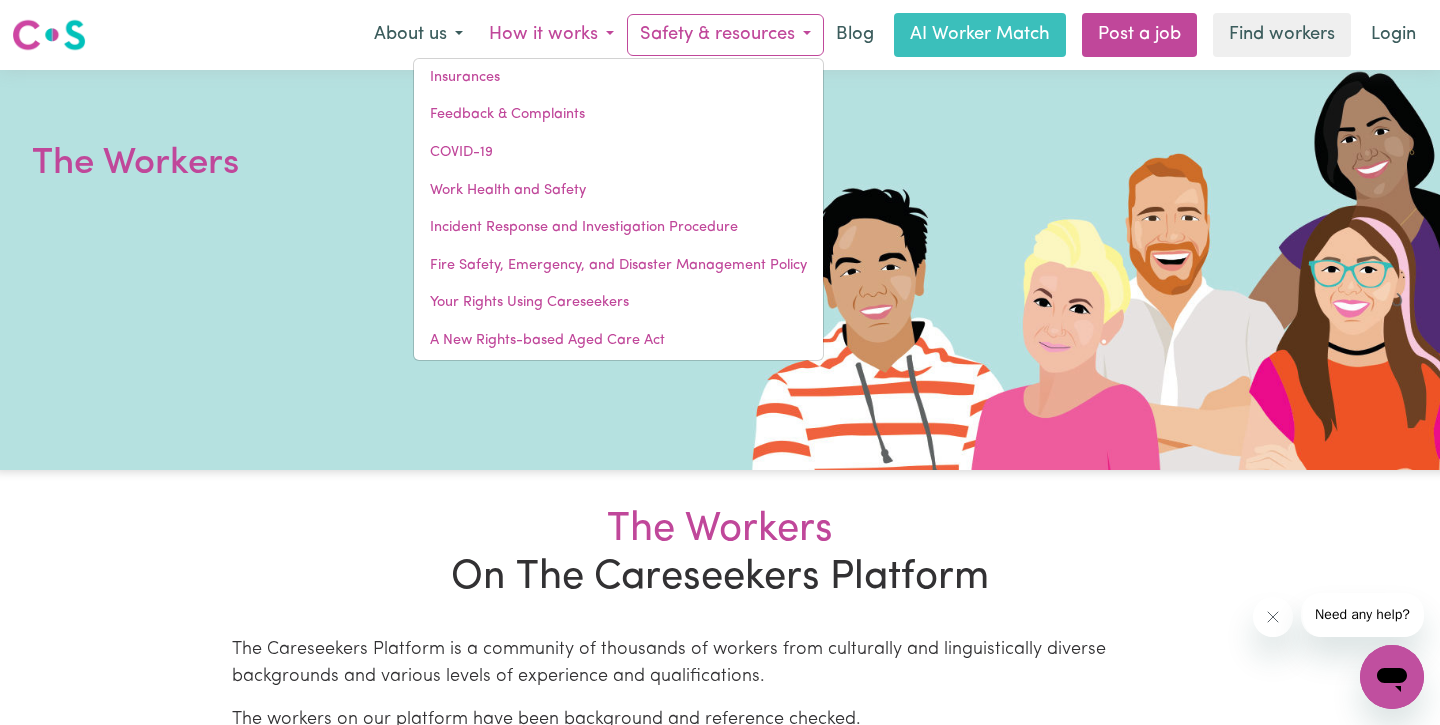 click on "How it works" at bounding box center [551, 35] 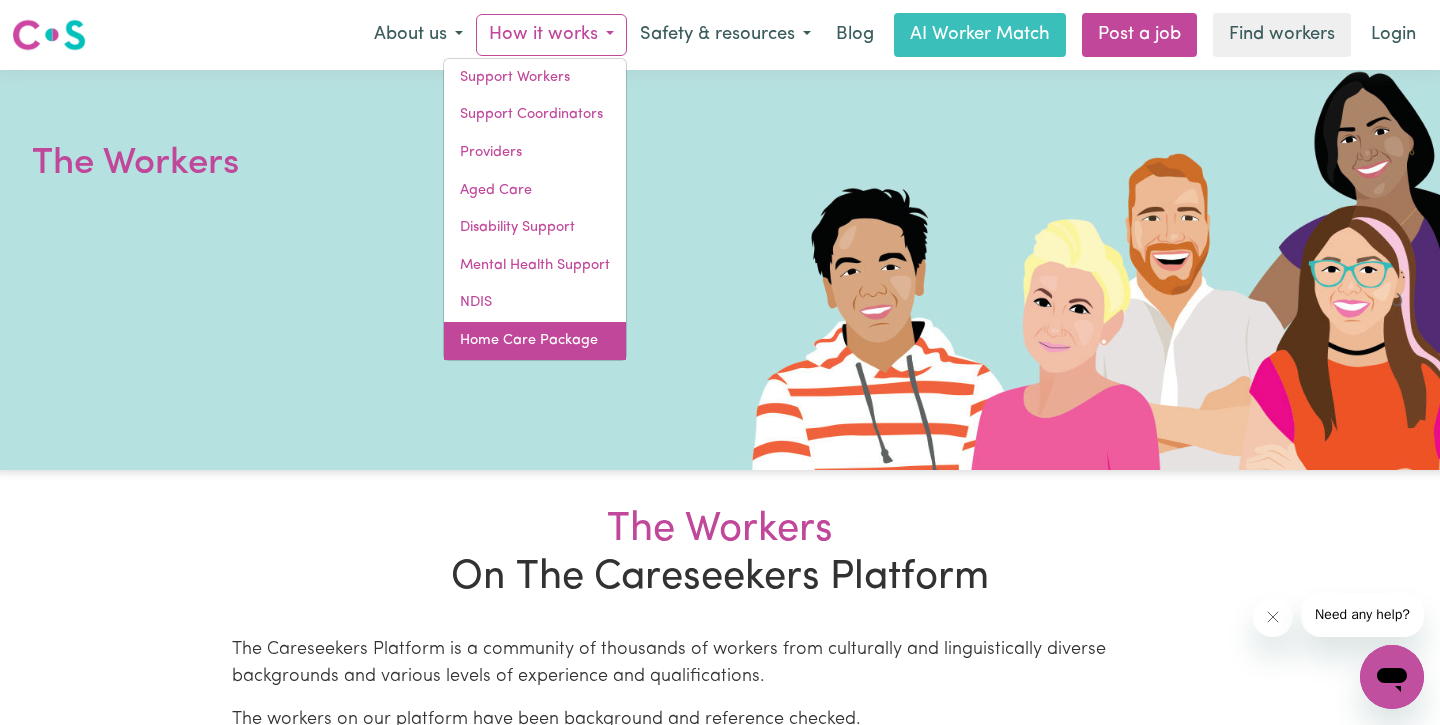 click on "Home Care Package" at bounding box center (535, 341) 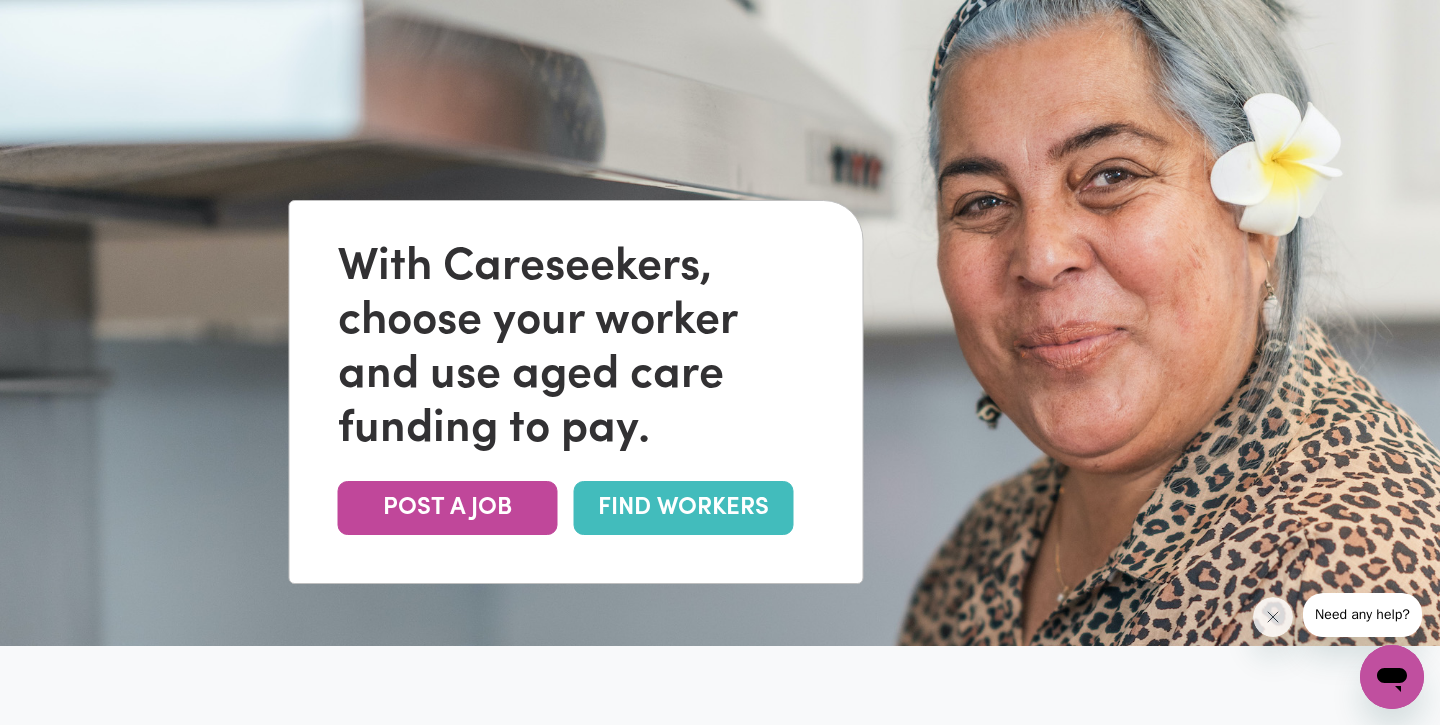 scroll, scrollTop: 0, scrollLeft: 0, axis: both 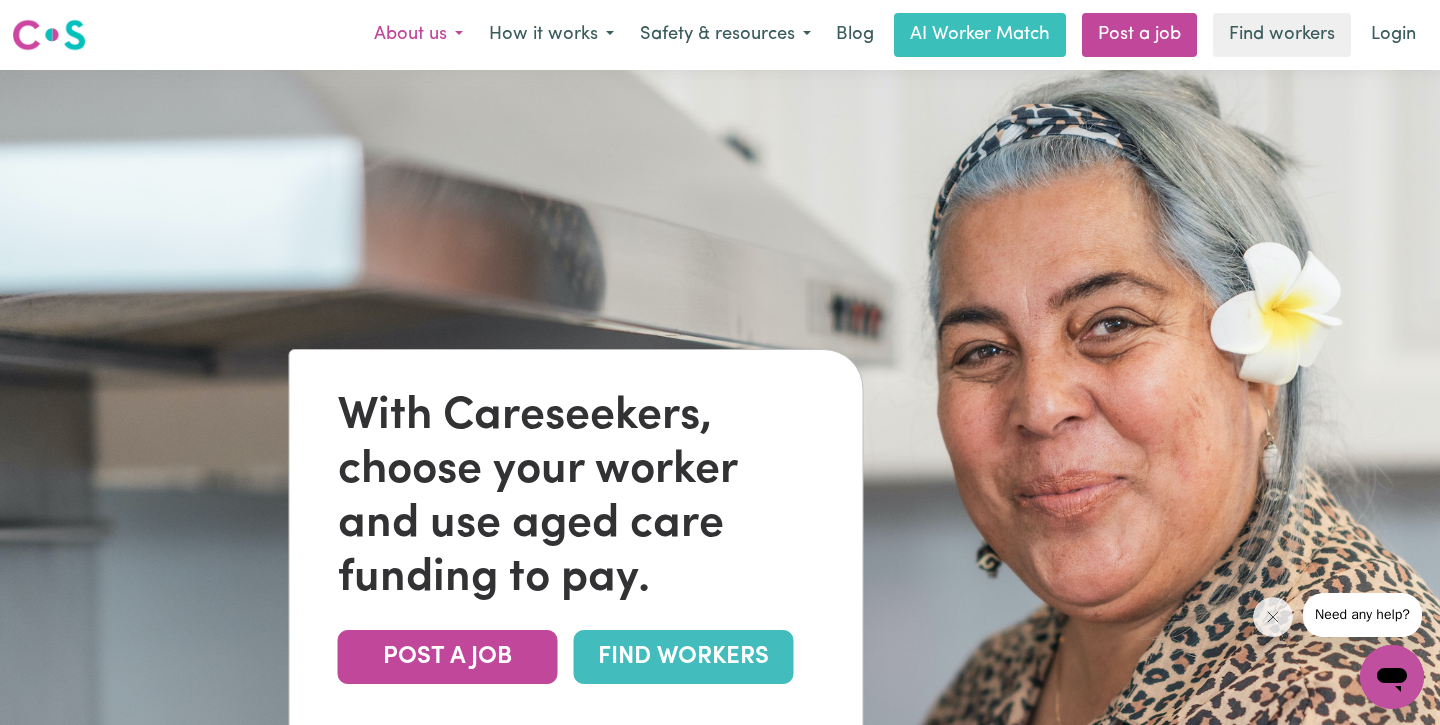 click on "About us" at bounding box center [418, 35] 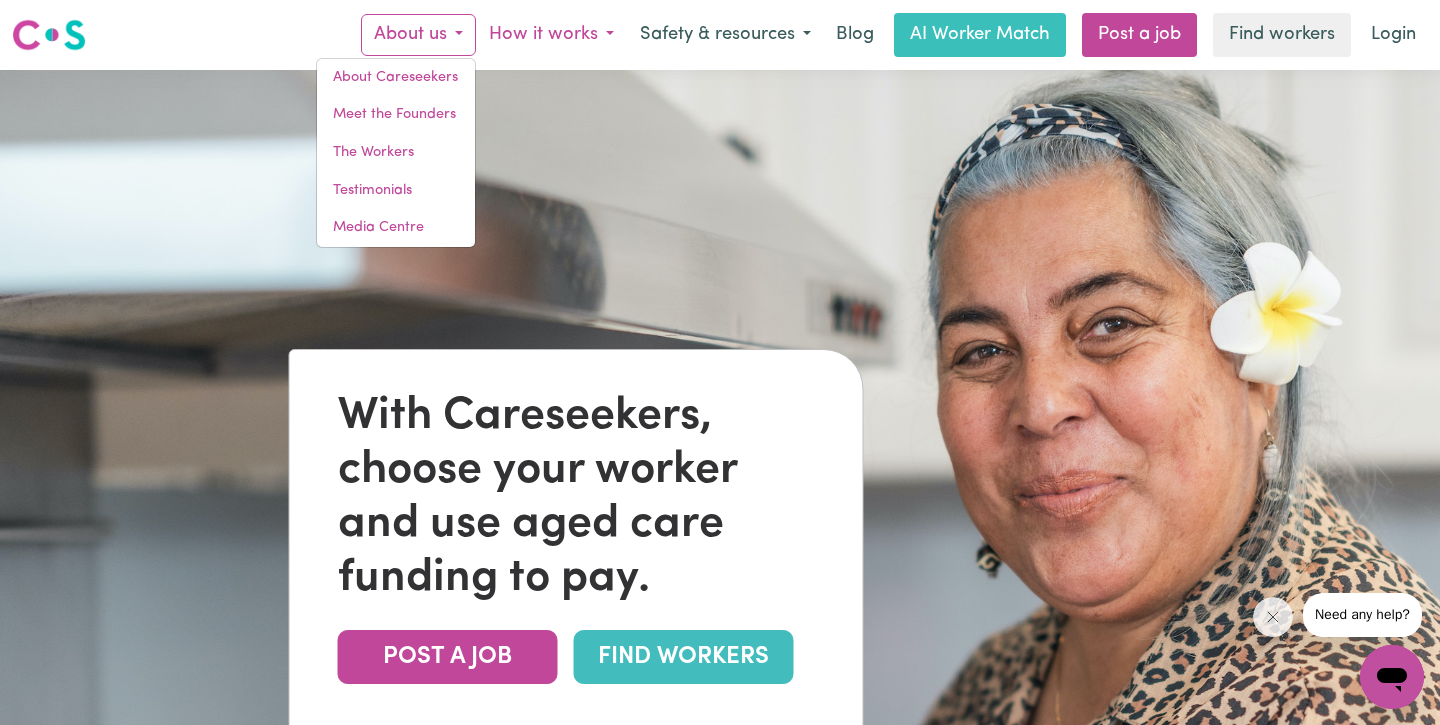 click on "How it works" at bounding box center [551, 35] 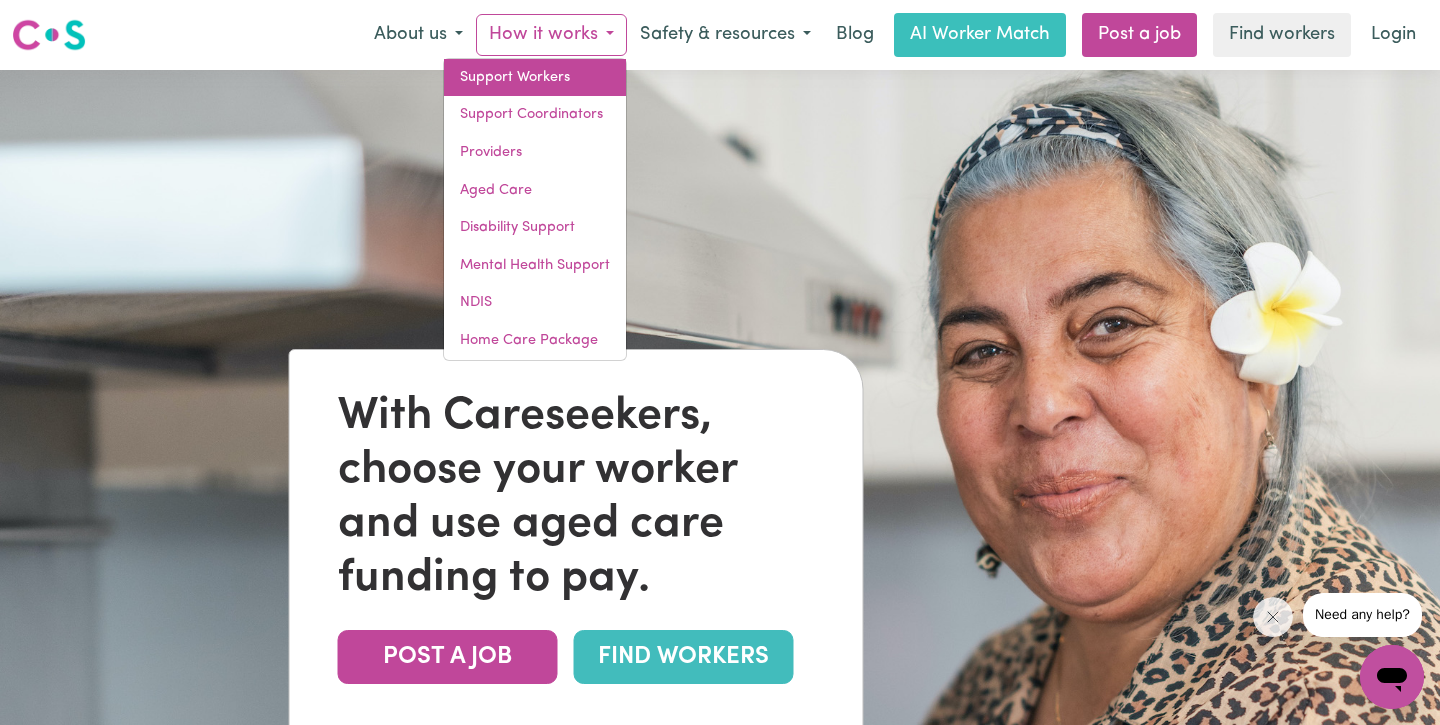 click on "Support Workers" at bounding box center (535, 78) 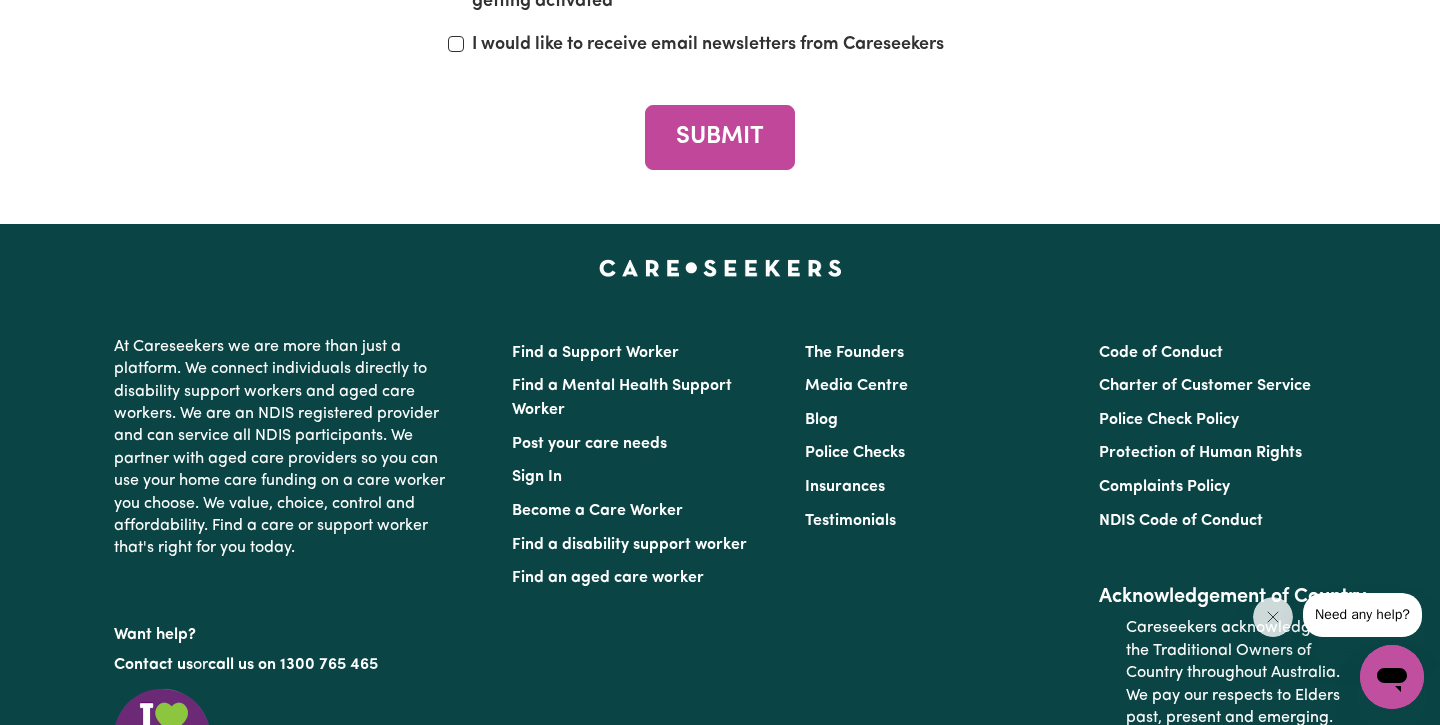 scroll, scrollTop: 9103, scrollLeft: 0, axis: vertical 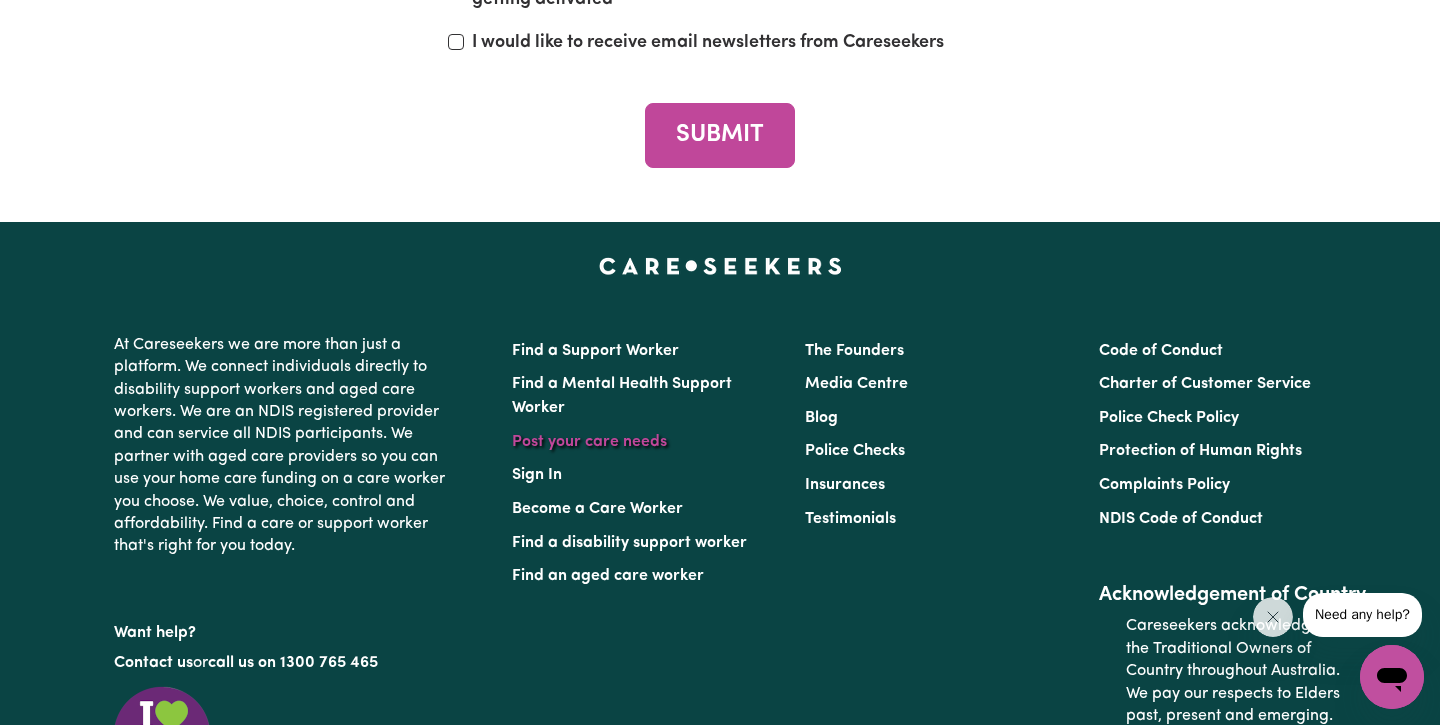 click on "Post your care needs" at bounding box center [589, 442] 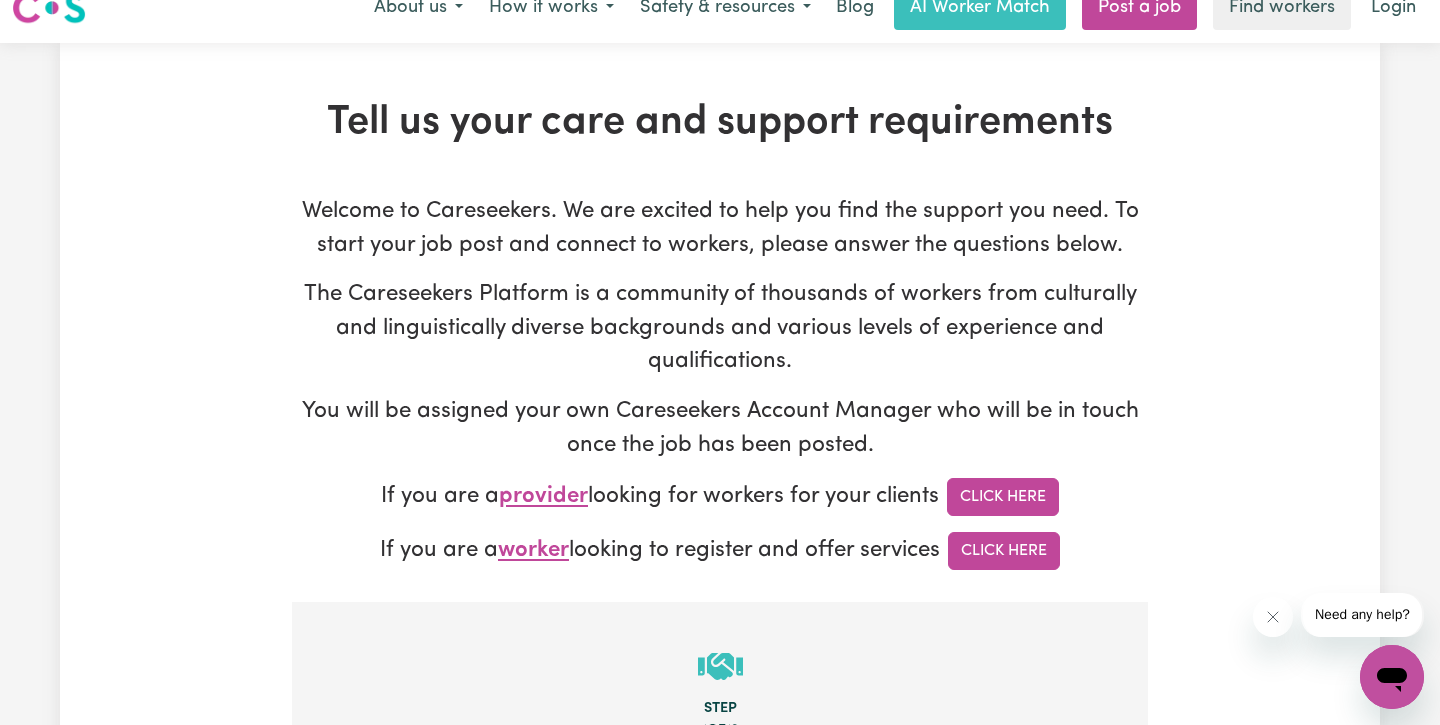scroll, scrollTop: 0, scrollLeft: 0, axis: both 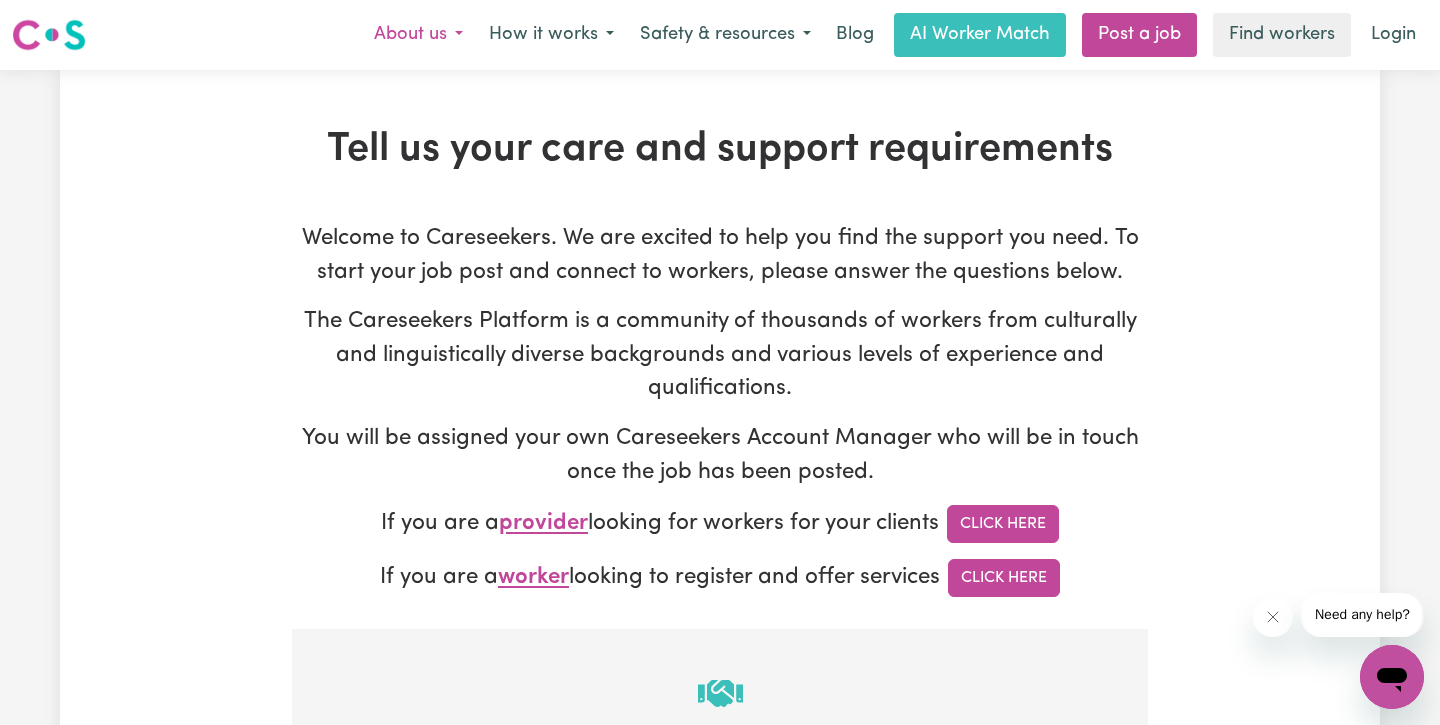 click on "About us" at bounding box center (418, 35) 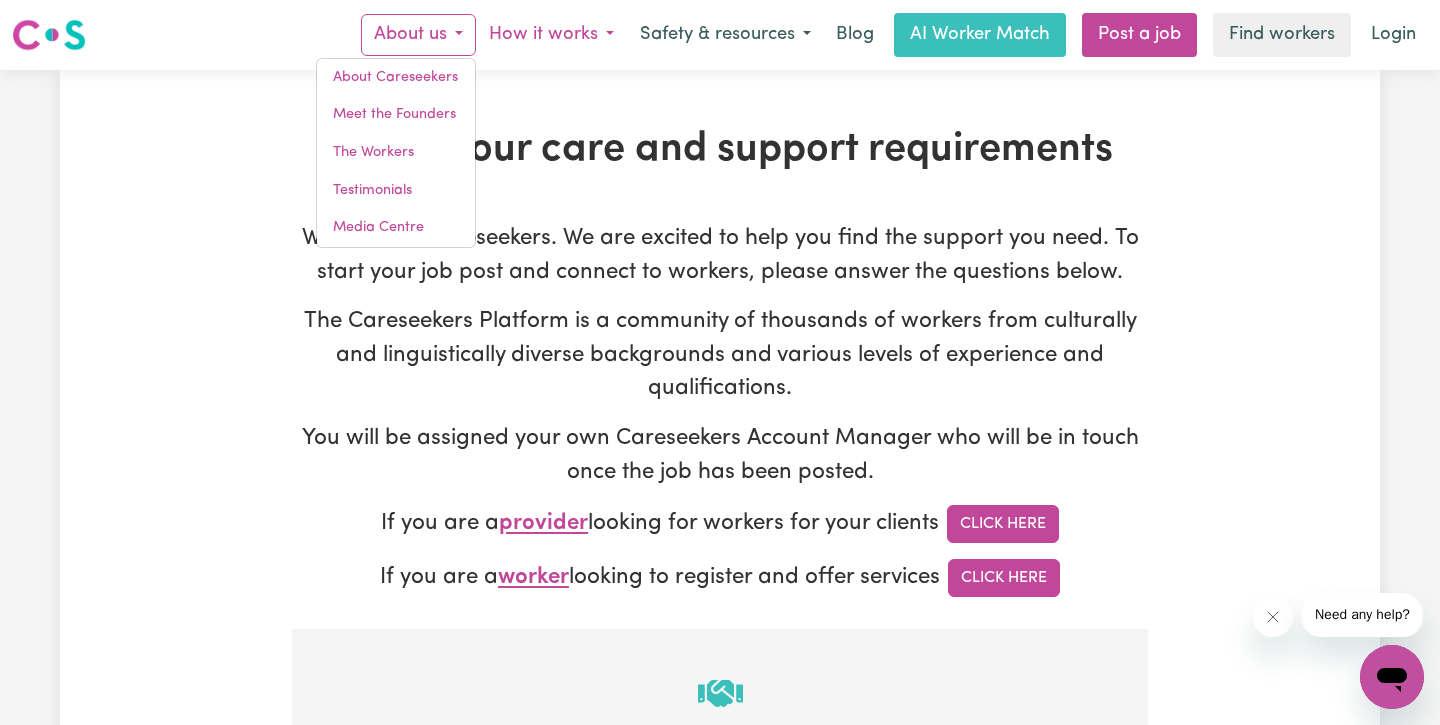 click on "How it works" at bounding box center (551, 35) 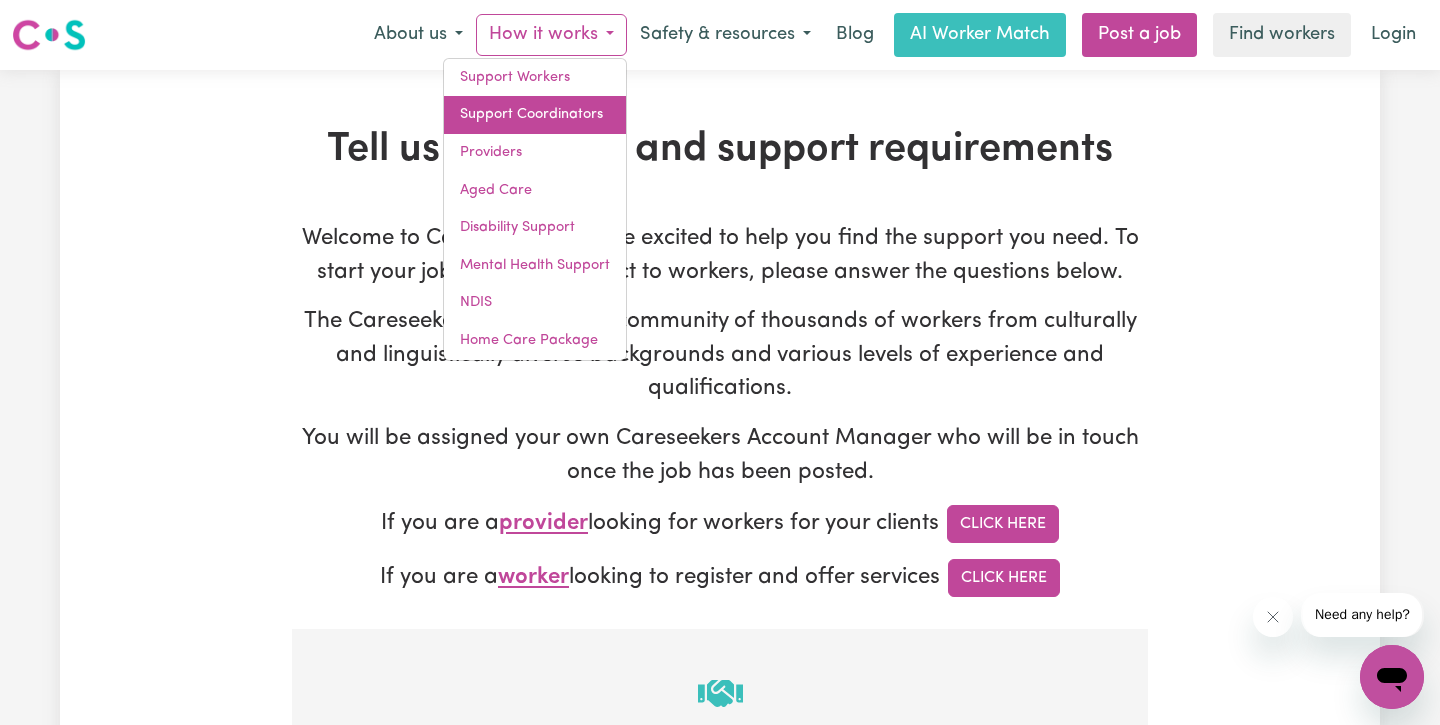 click on "Support Coordinators" at bounding box center [535, 115] 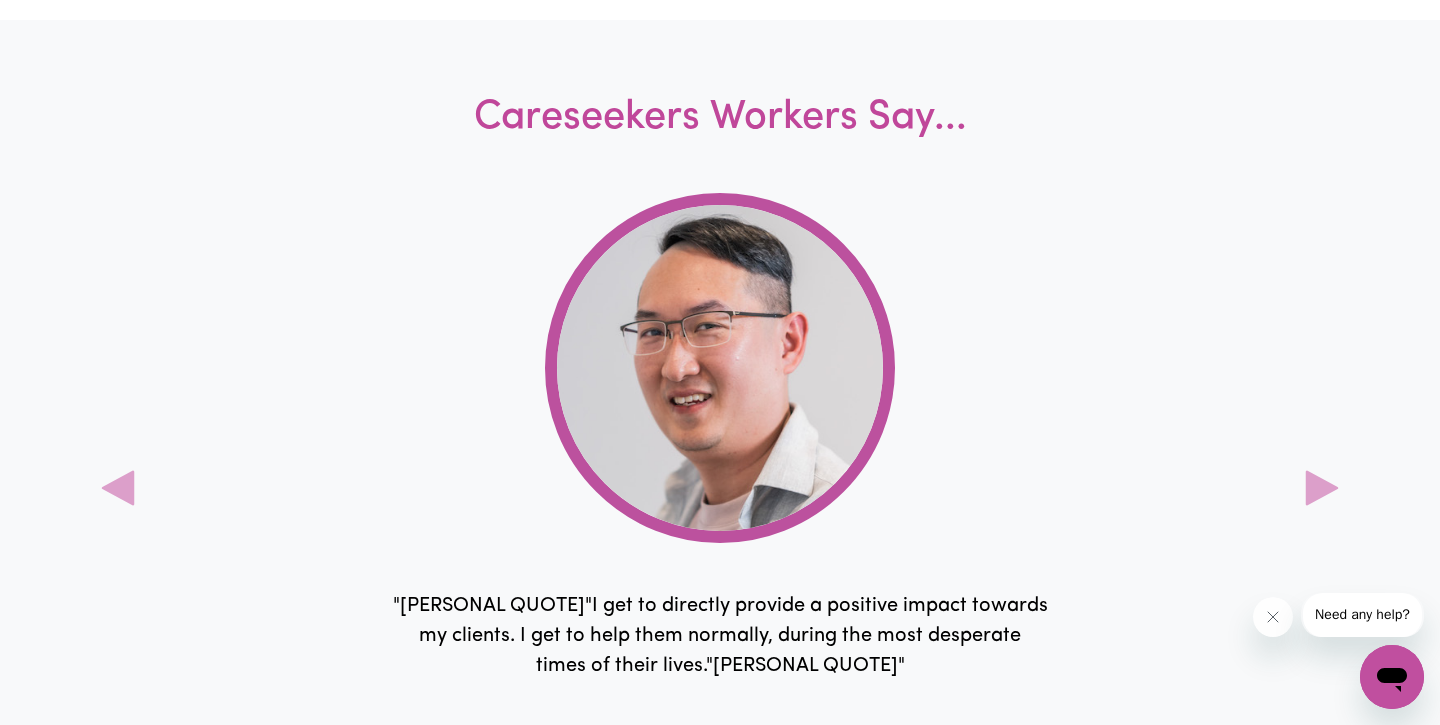 scroll, scrollTop: 6406, scrollLeft: 0, axis: vertical 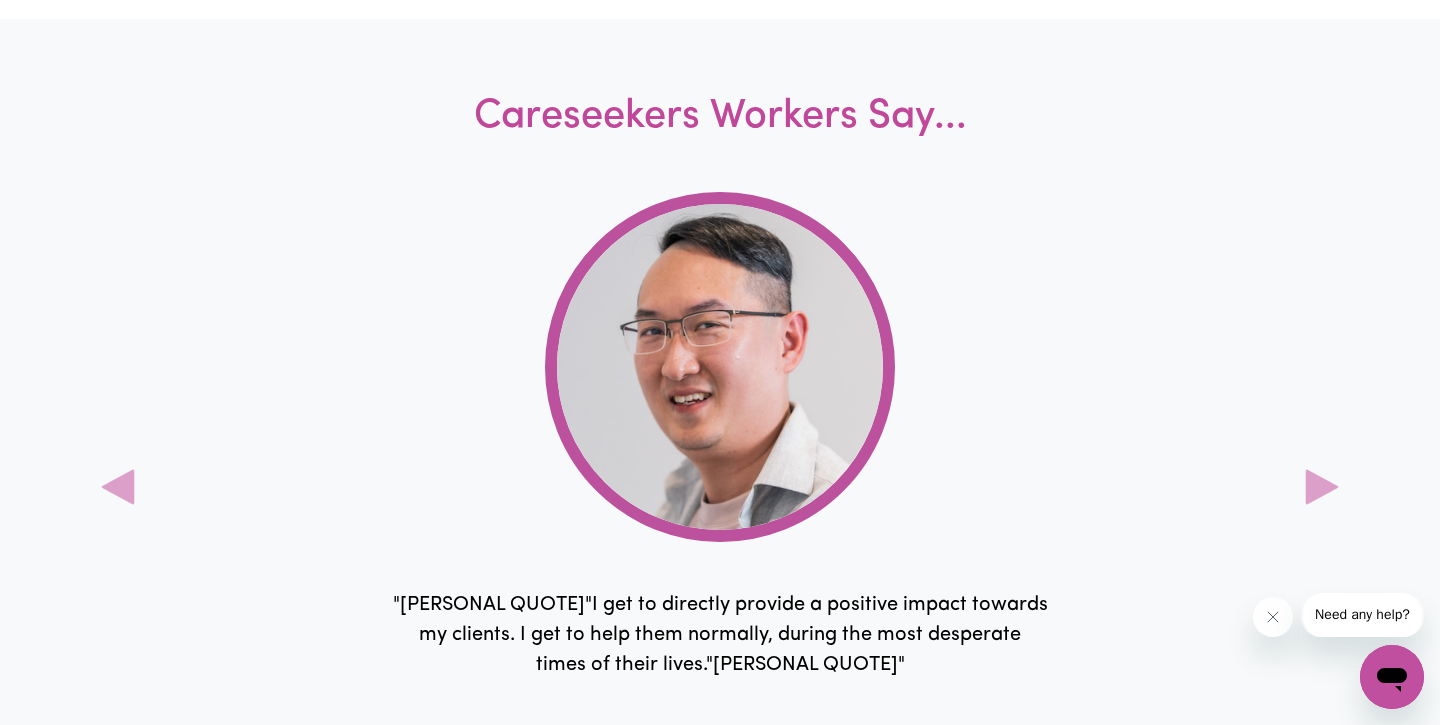 click on "READ HOW WE DO IT" at bounding box center (720, -230) 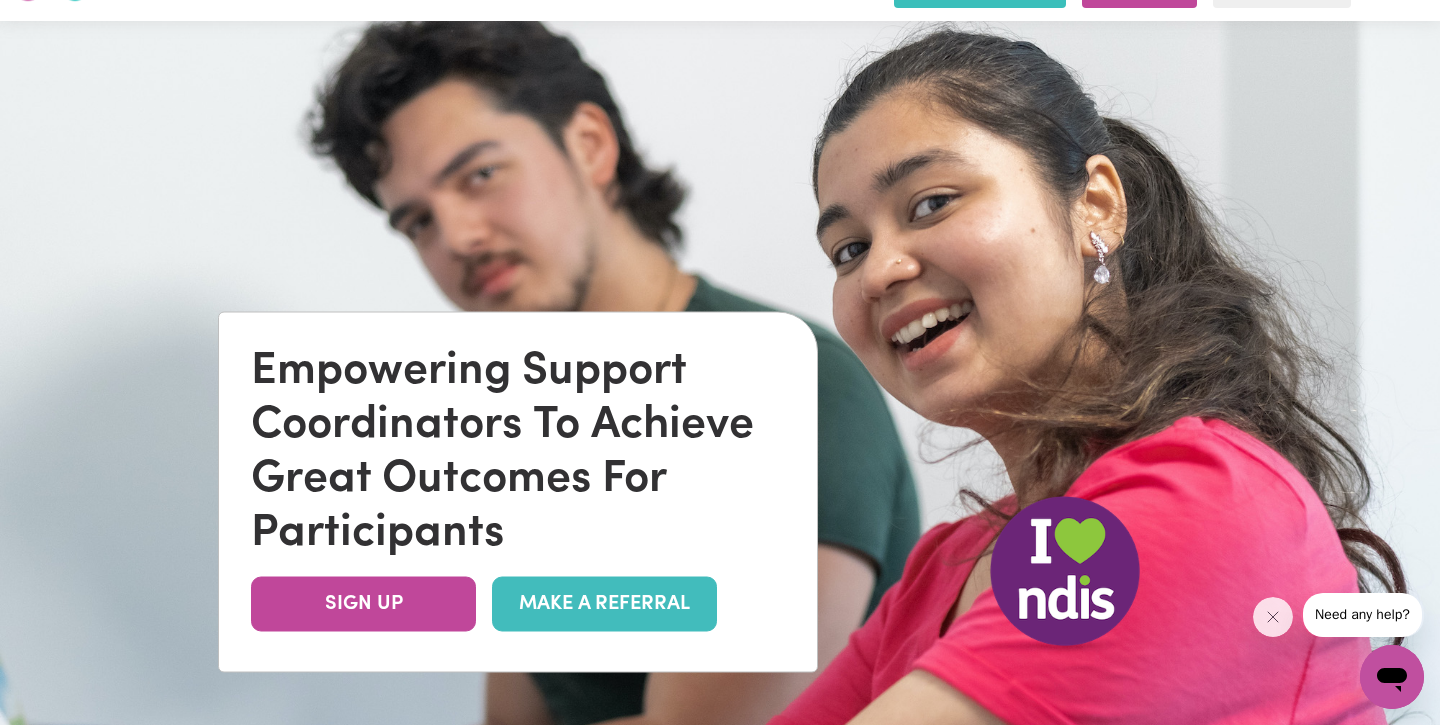 scroll, scrollTop: 0, scrollLeft: 0, axis: both 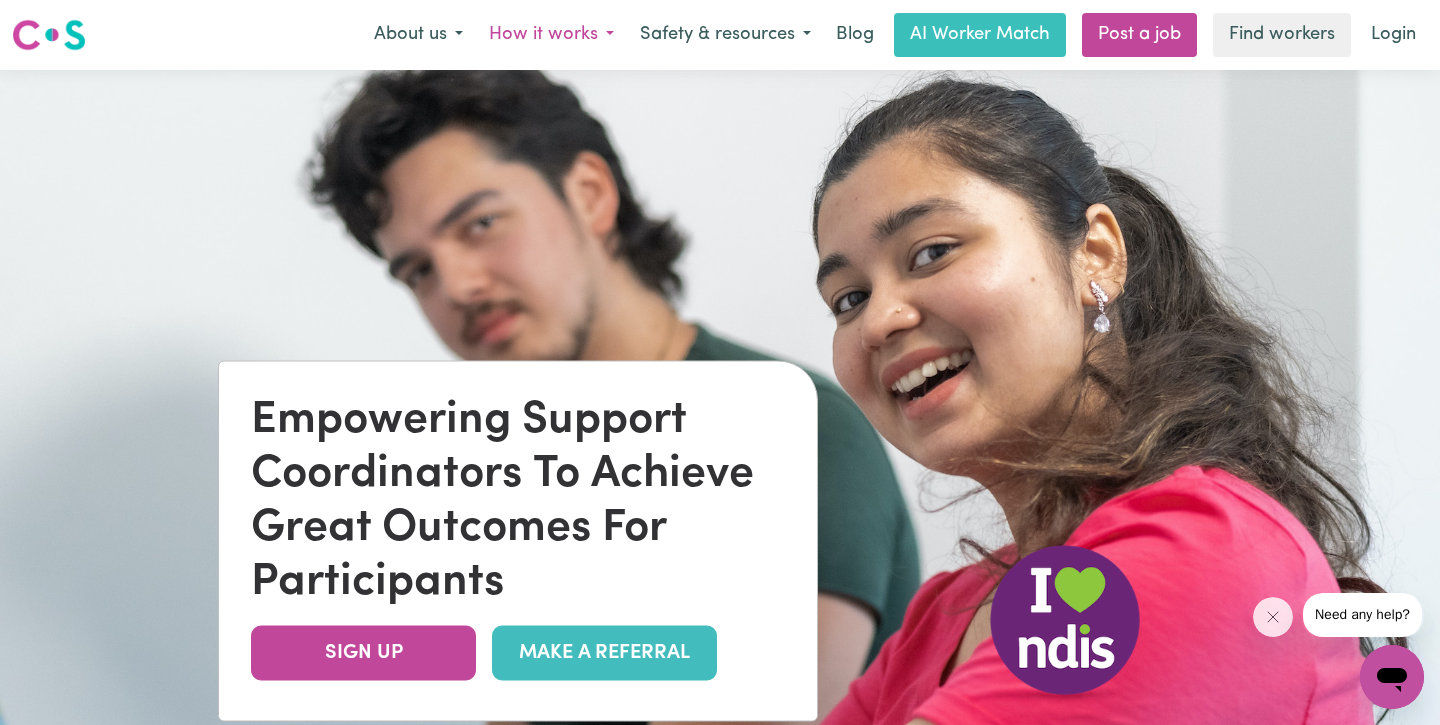 click on "How it works" at bounding box center [551, 35] 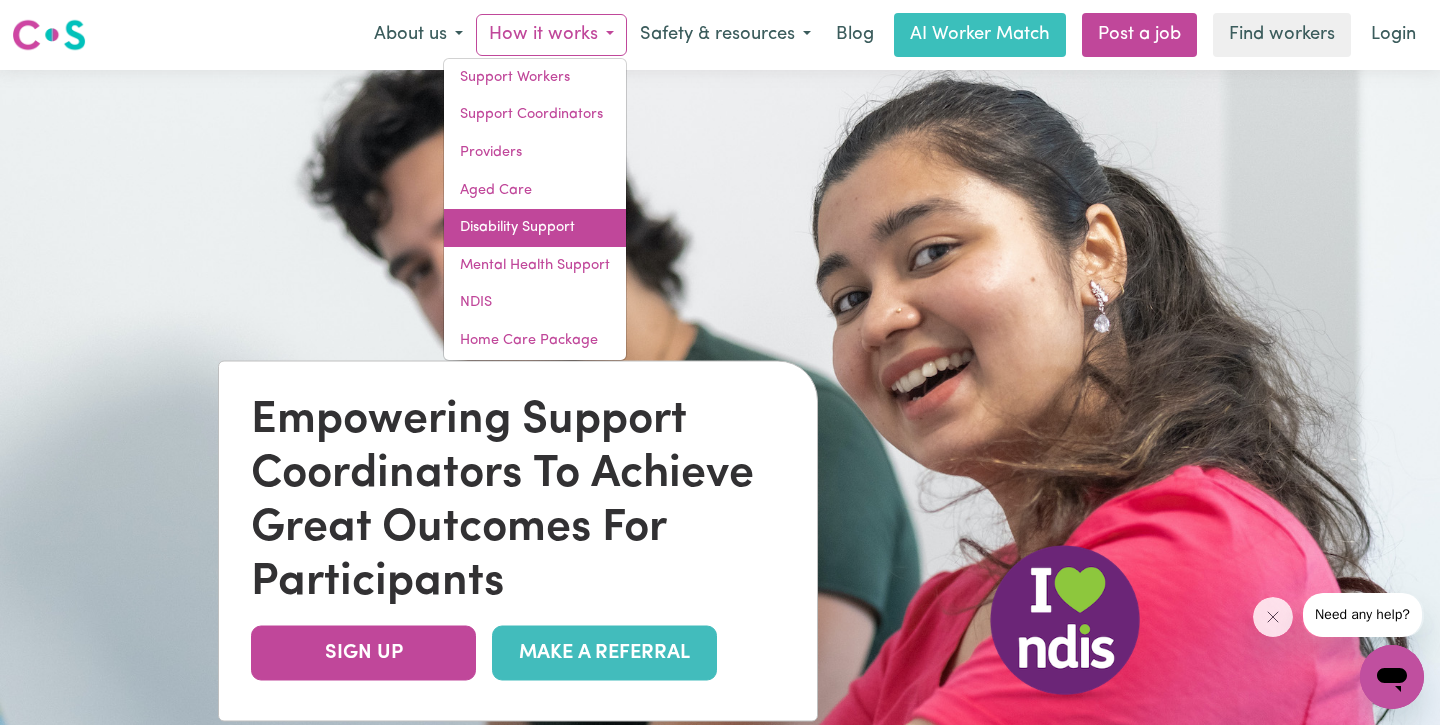 click on "Disability Support" at bounding box center [535, 228] 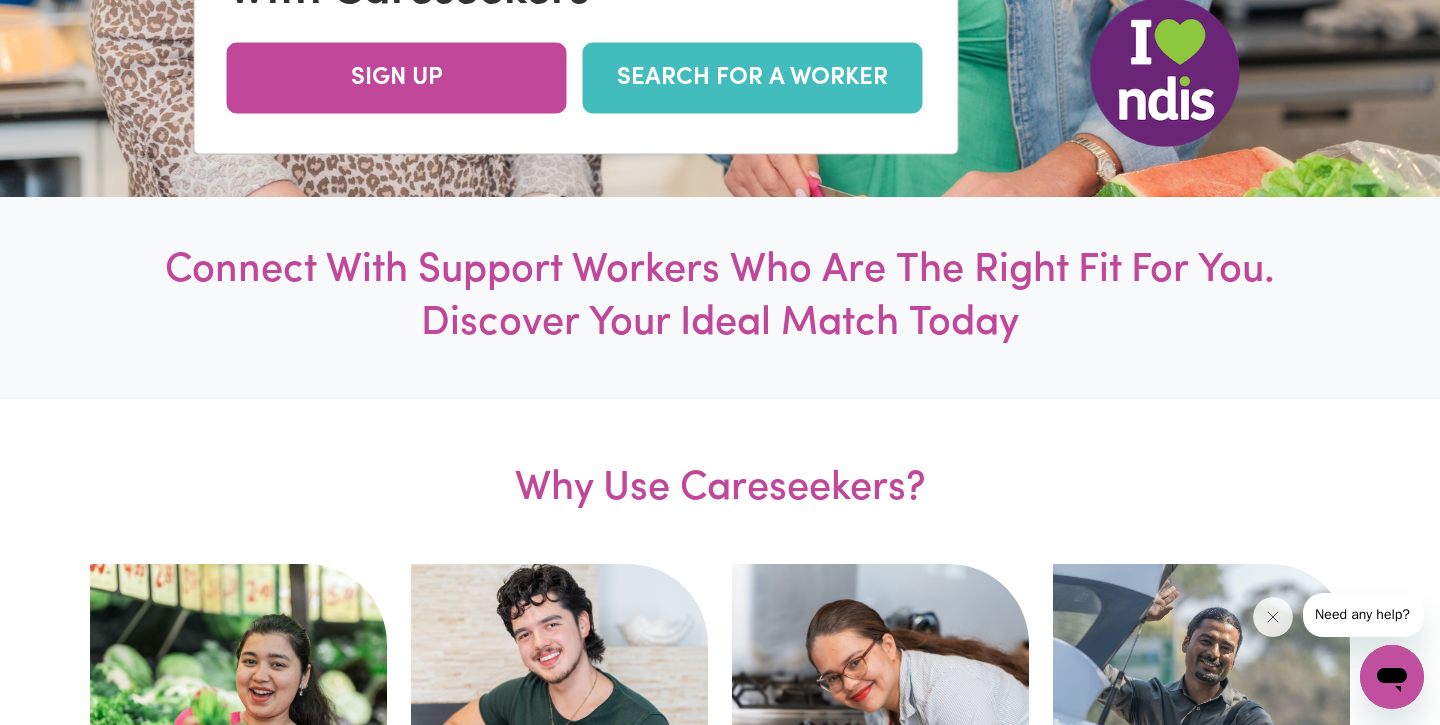 scroll, scrollTop: 651, scrollLeft: 0, axis: vertical 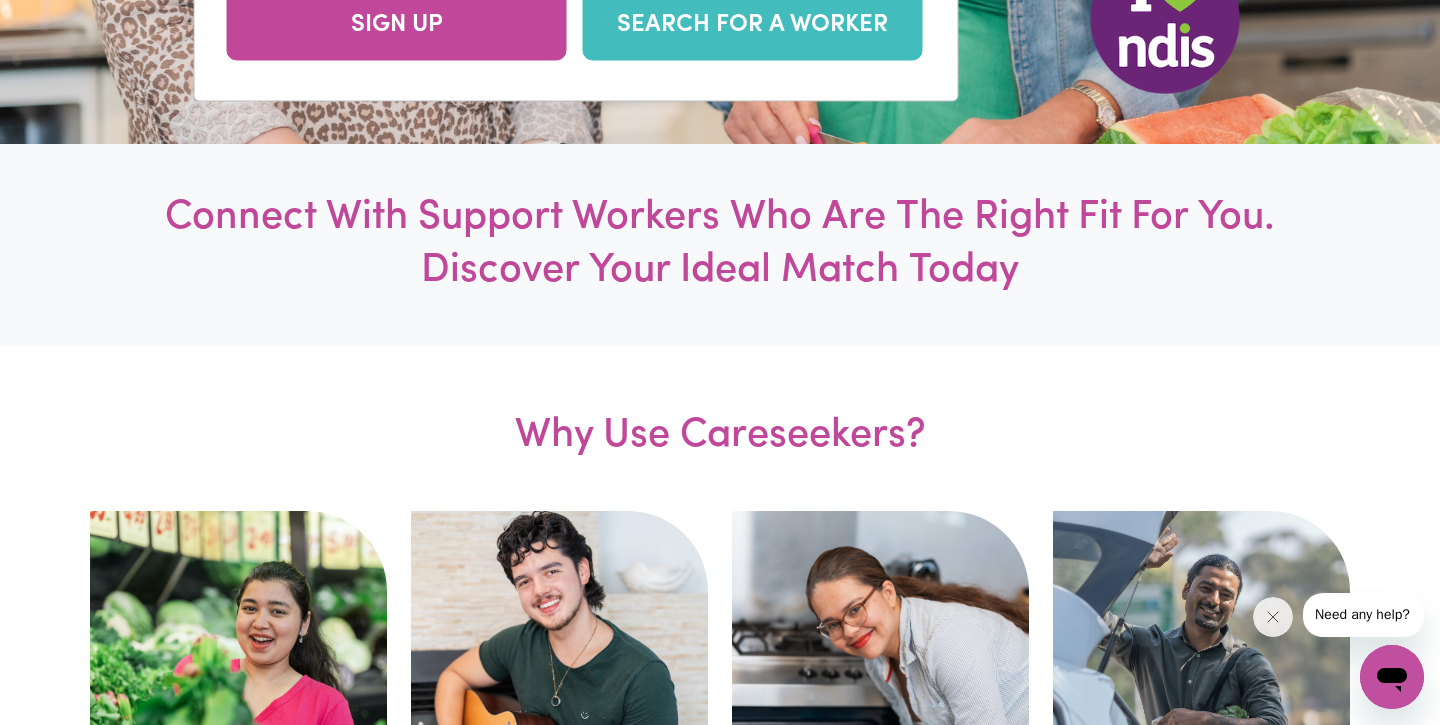 click on "SEARCH FOR A WORKER" at bounding box center (753, 24) 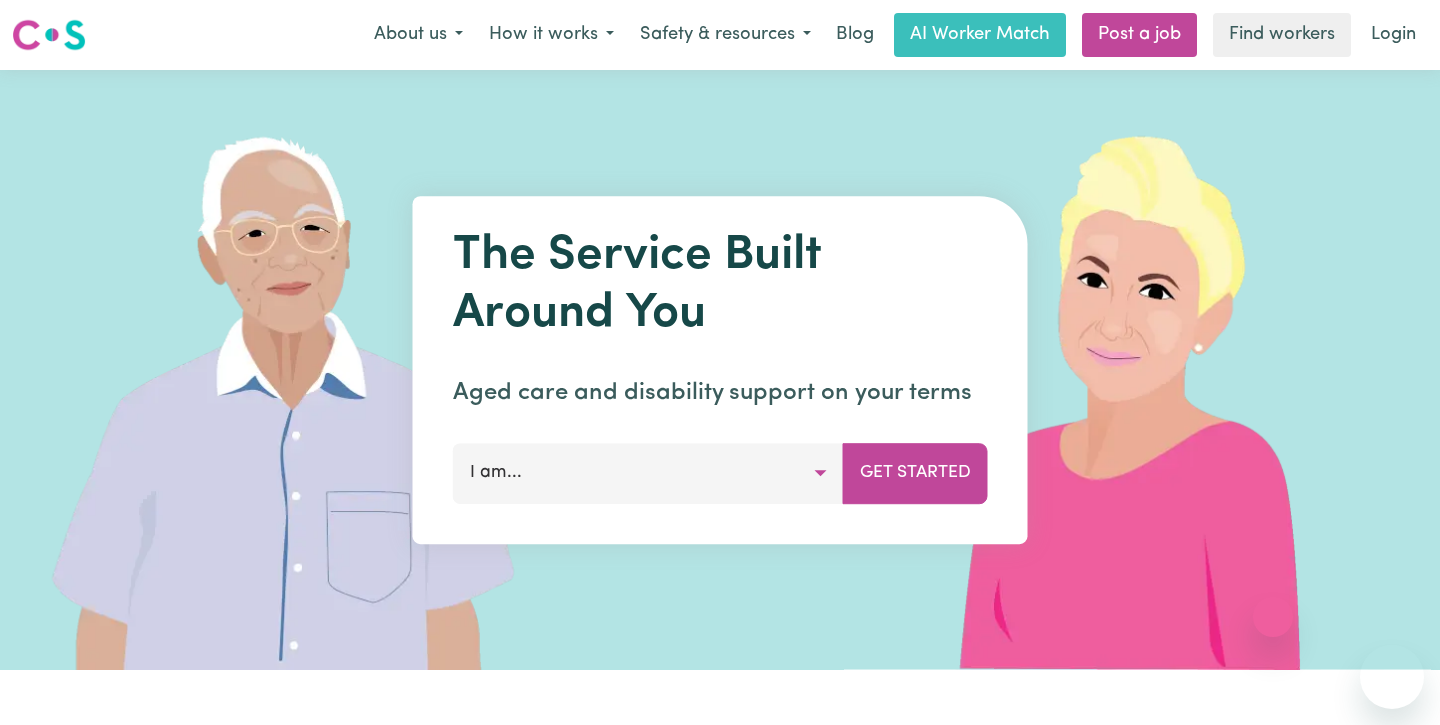 scroll, scrollTop: 0, scrollLeft: 0, axis: both 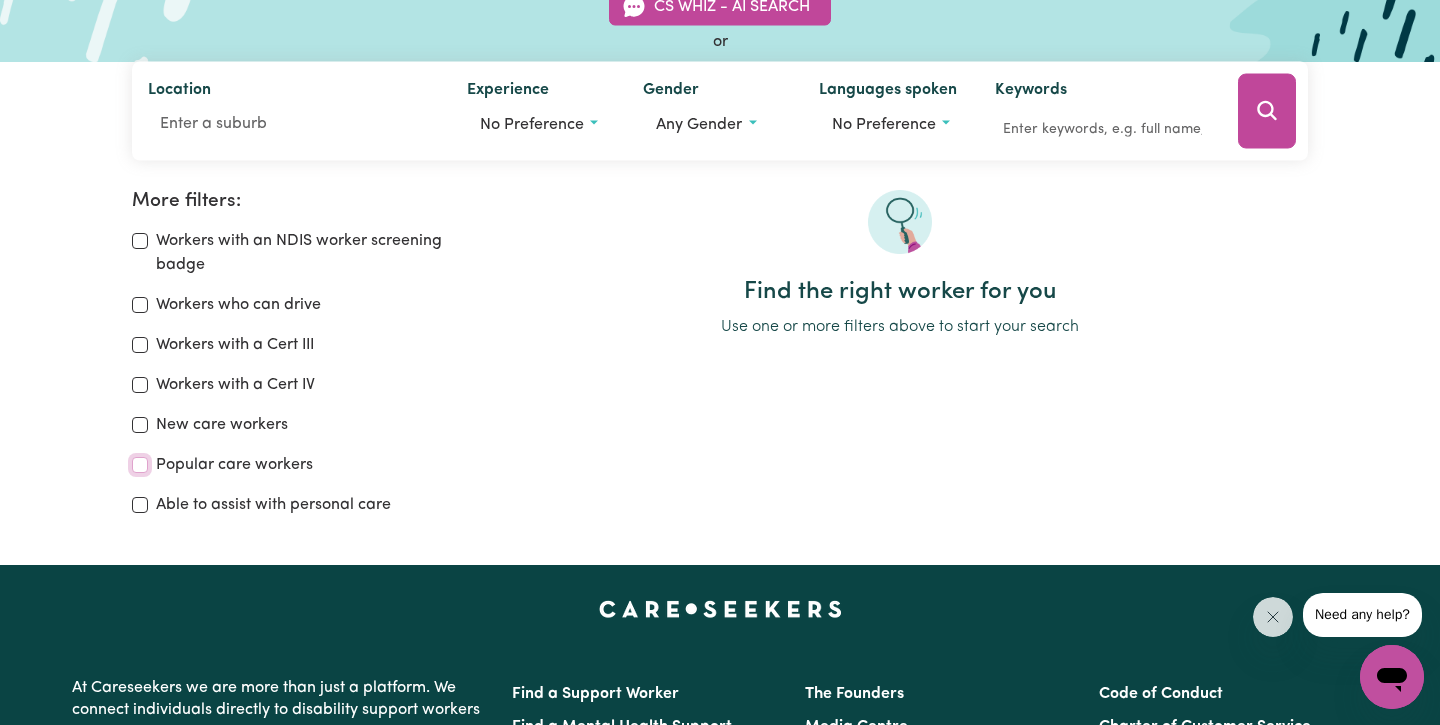 click on "Popular care workers" at bounding box center [140, 465] 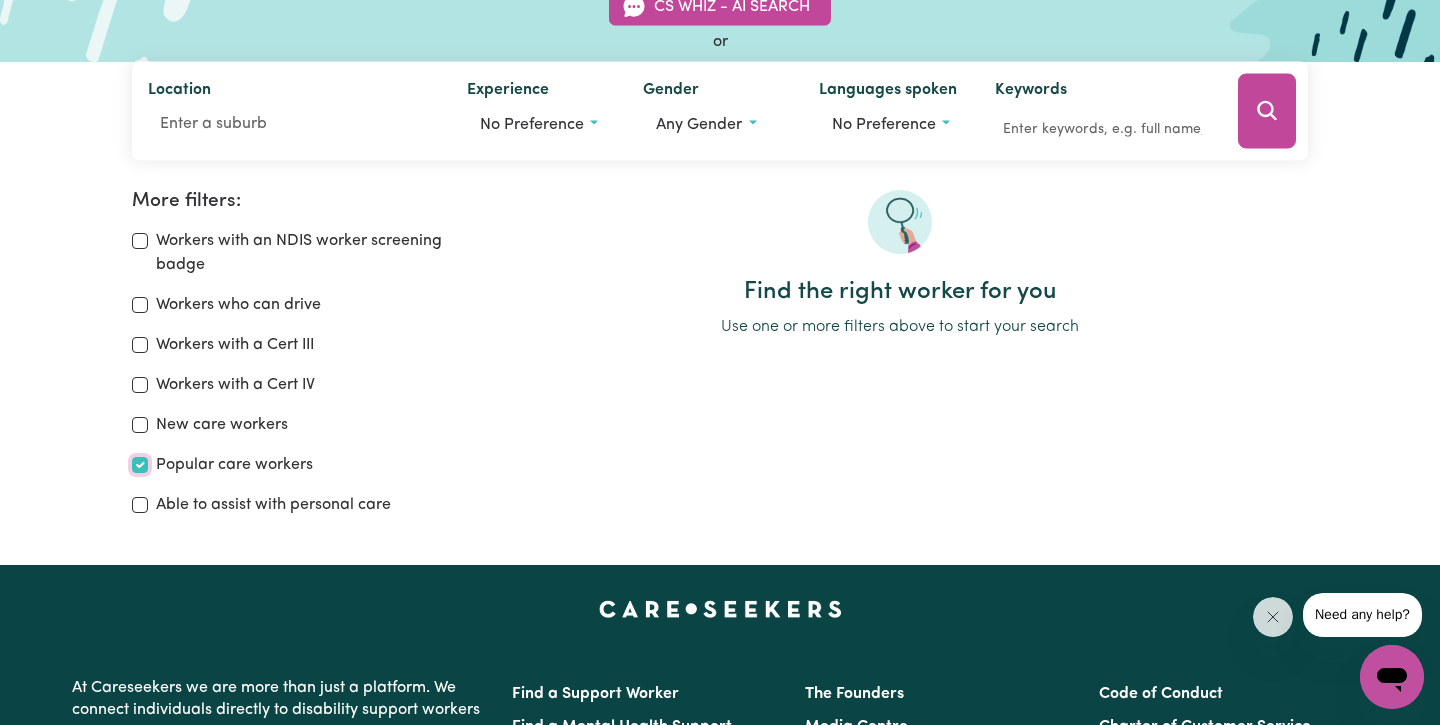 checkbox on "true" 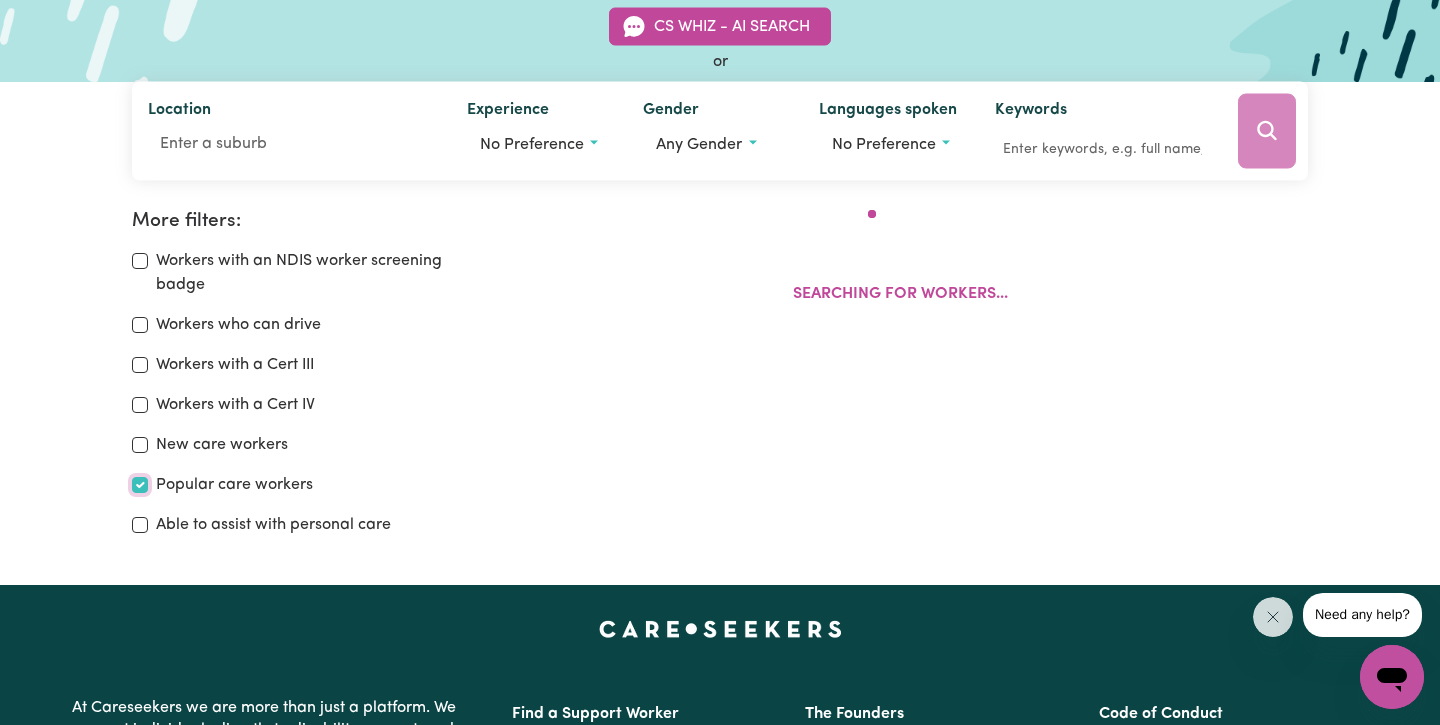 scroll, scrollTop: 169, scrollLeft: 0, axis: vertical 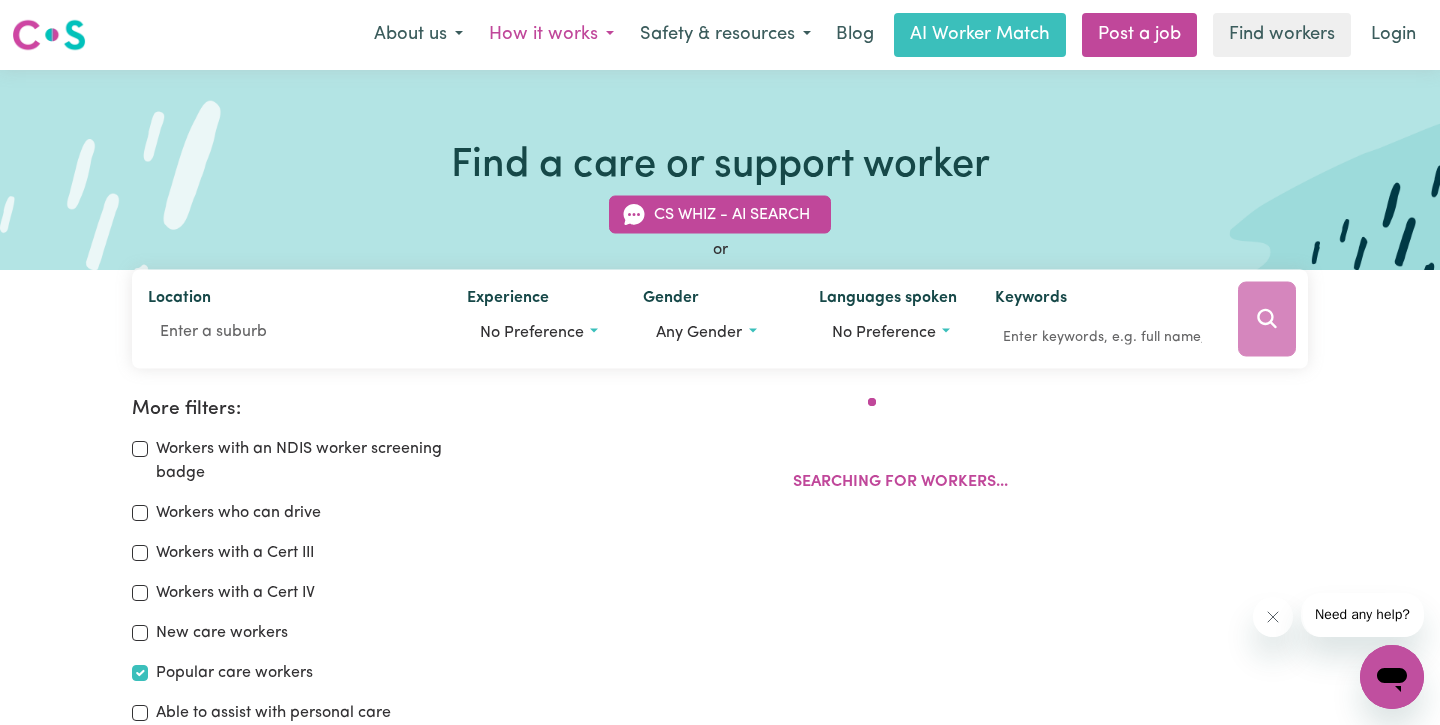 click on "How it works" at bounding box center [551, 35] 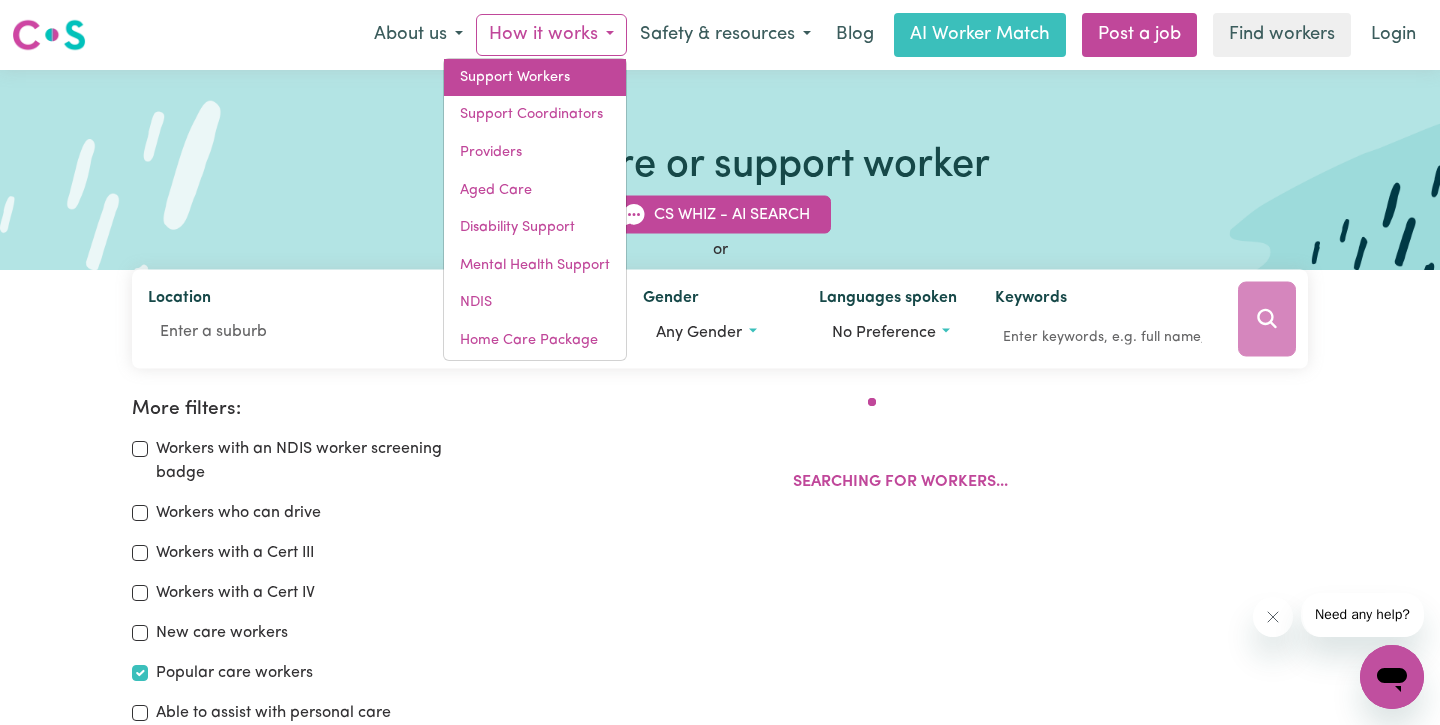 click on "Support Workers" at bounding box center [535, 78] 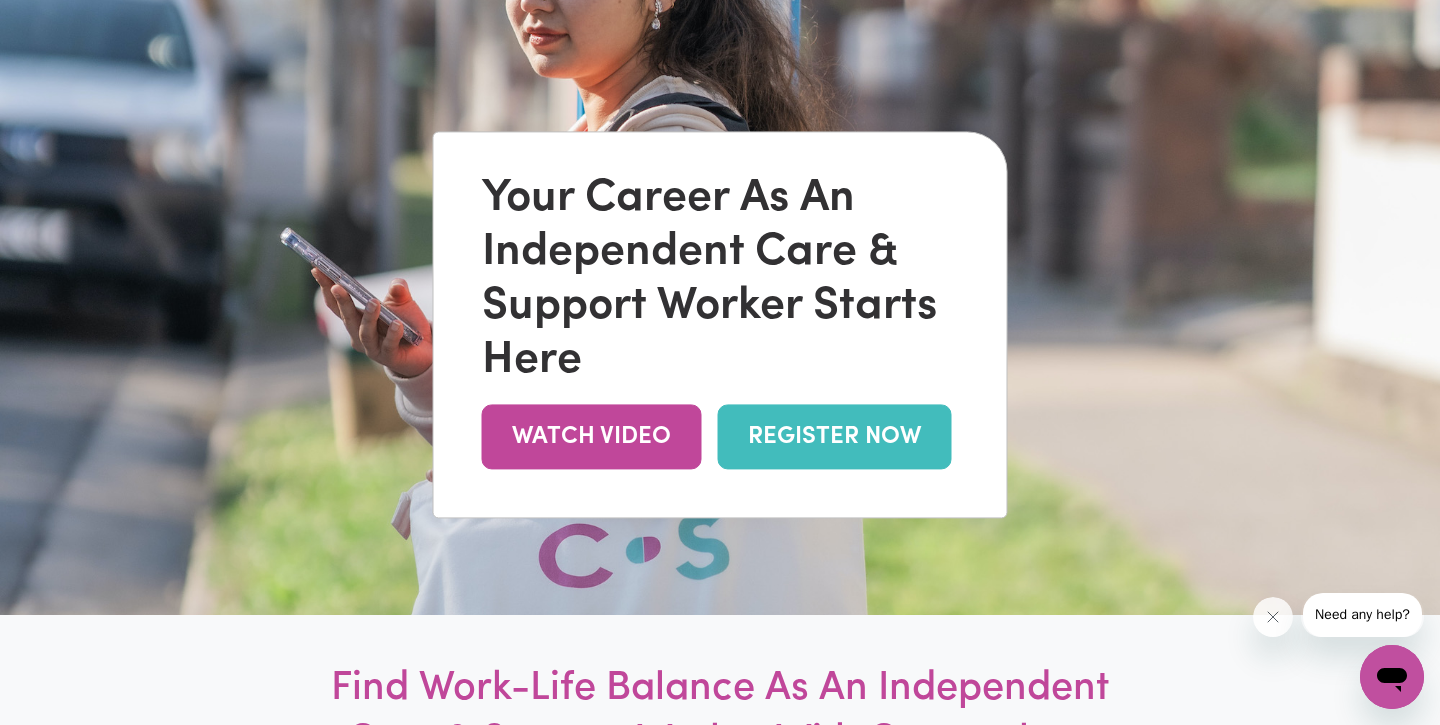 scroll, scrollTop: 0, scrollLeft: 0, axis: both 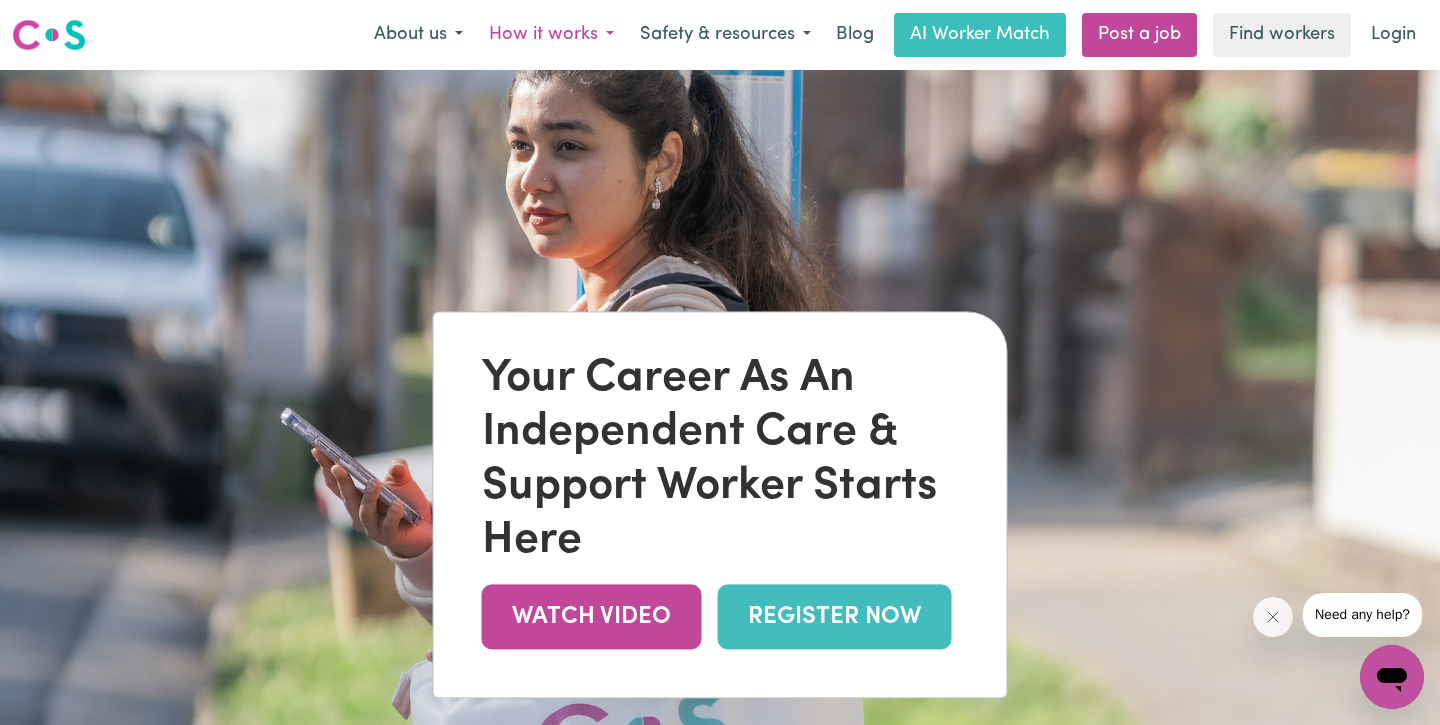 click on "How it works" at bounding box center [551, 35] 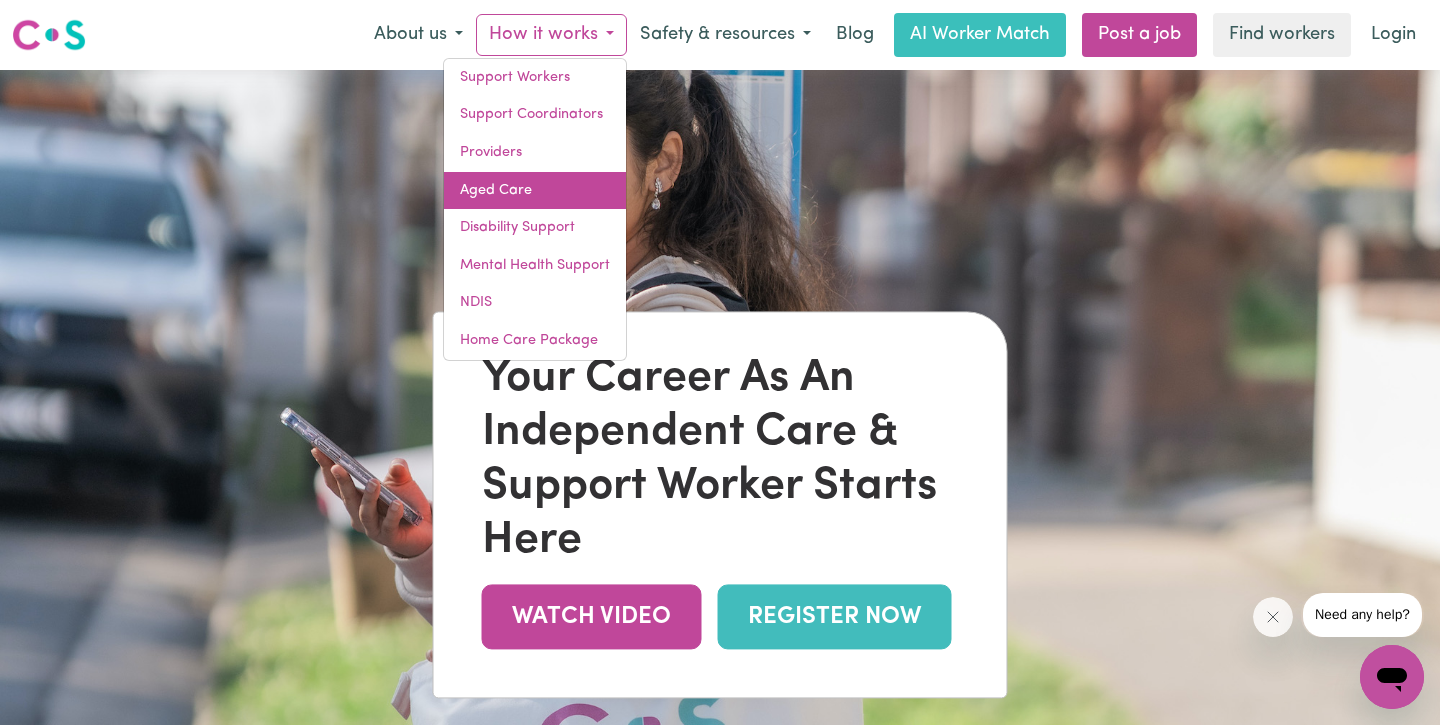 click on "Aged Care" at bounding box center [535, 191] 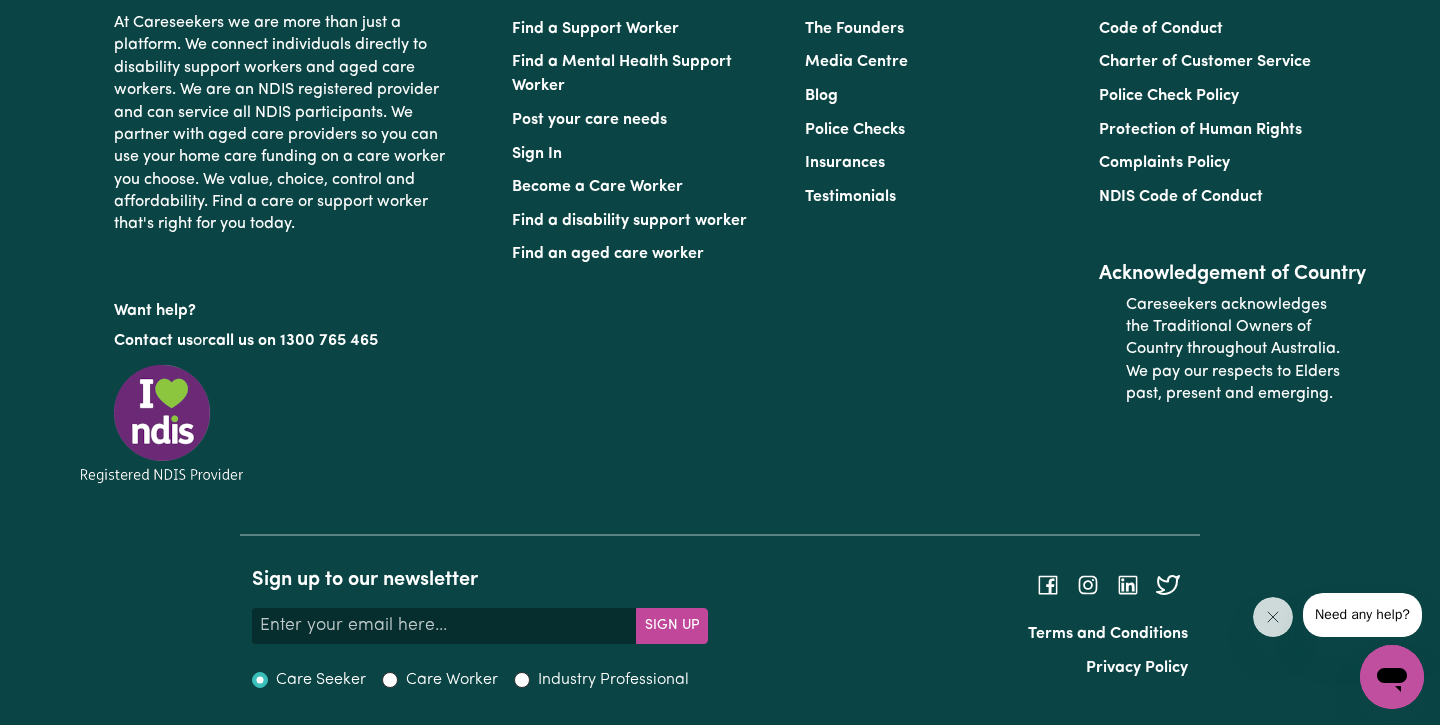 scroll, scrollTop: 7646, scrollLeft: 0, axis: vertical 